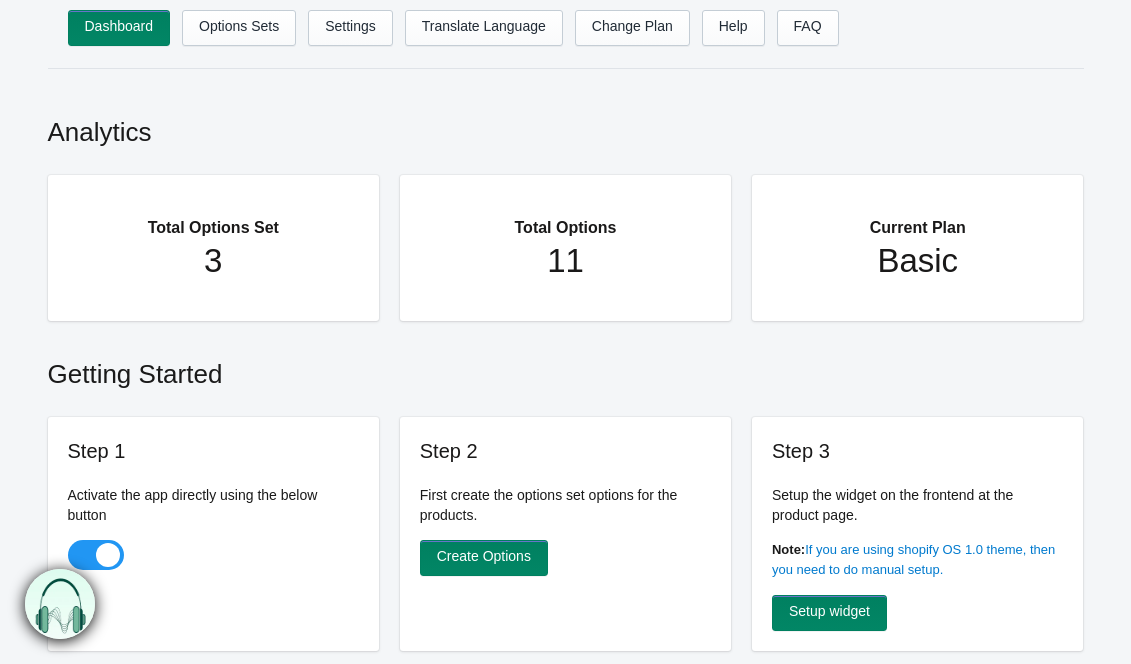 scroll, scrollTop: 0, scrollLeft: 0, axis: both 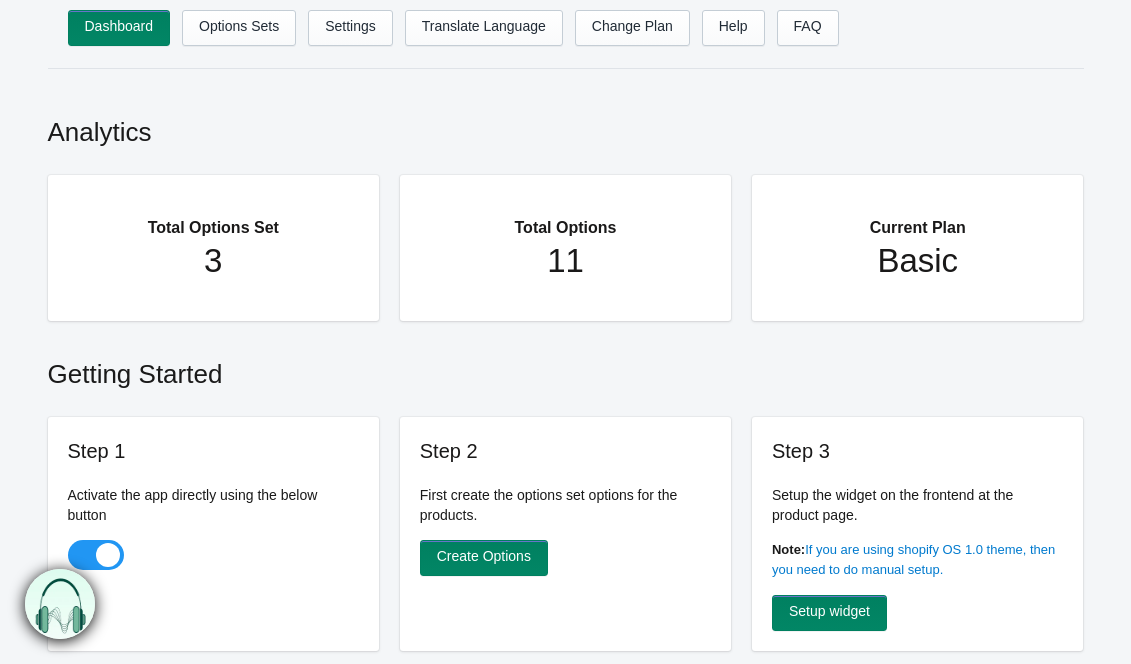 click on "Dashboard
Options Sets
Settings
Translate Language
Change Plan
Help
FAQ
Hook test" at bounding box center (586, 34) 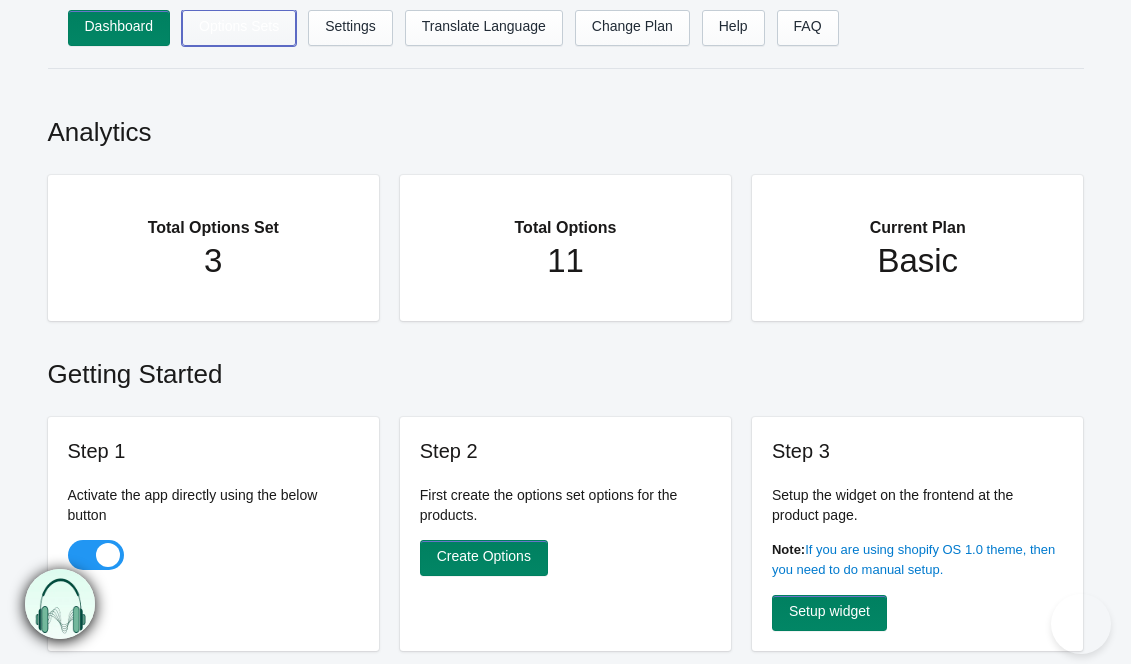 click on "Options Sets" at bounding box center [239, 28] 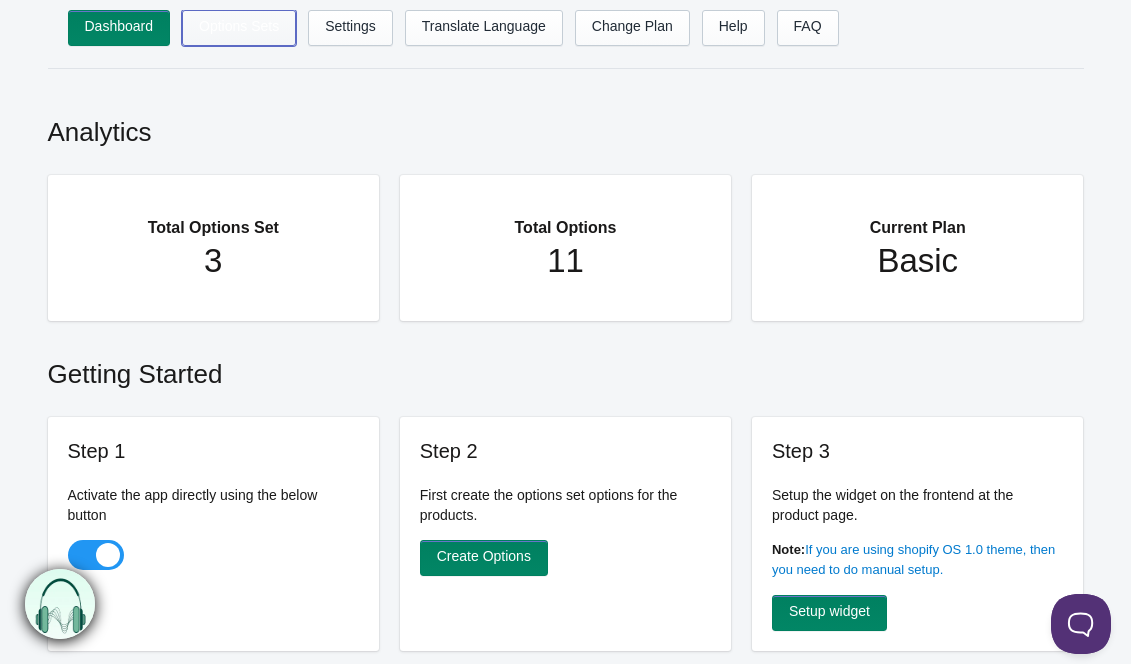 scroll, scrollTop: 0, scrollLeft: 0, axis: both 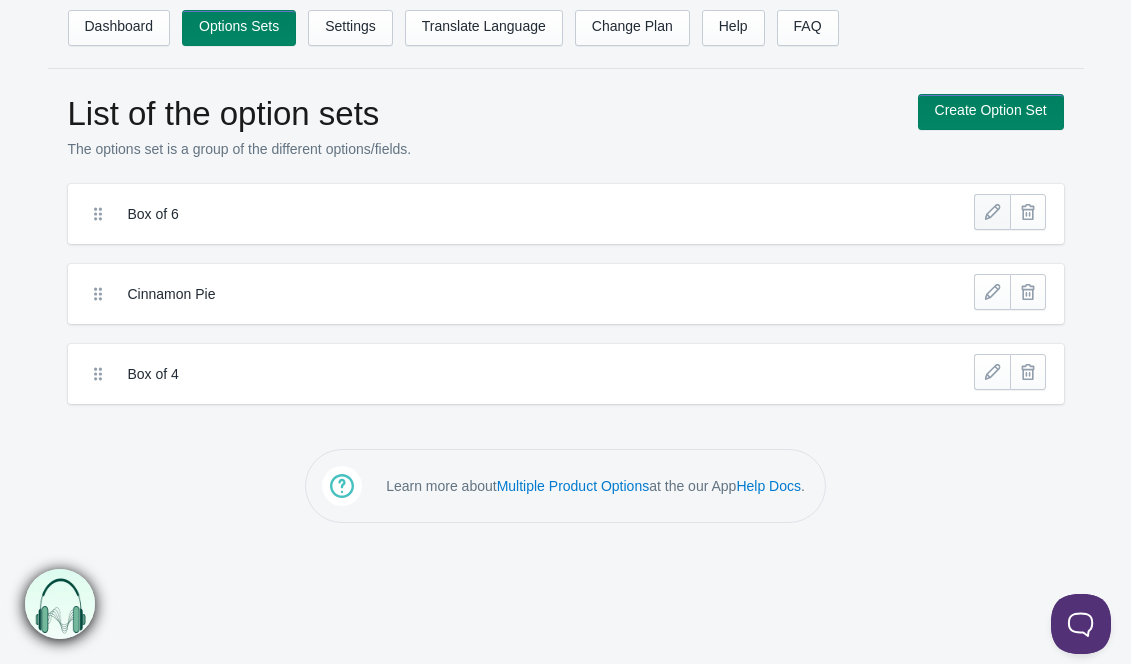 click at bounding box center [992, 212] 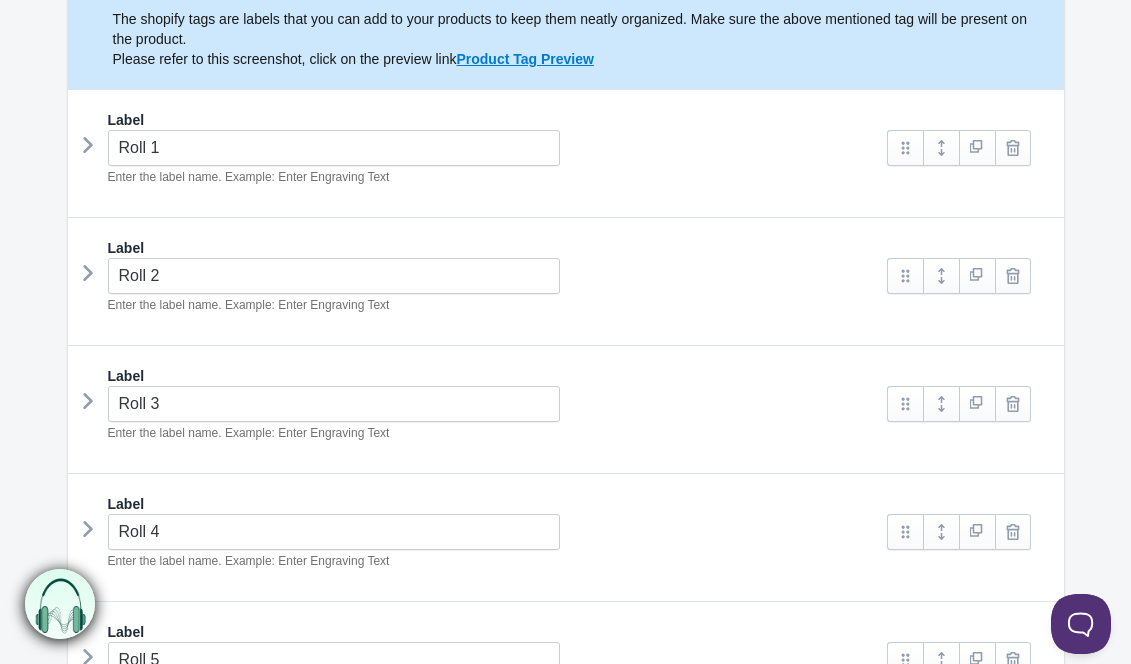 scroll, scrollTop: 399, scrollLeft: 0, axis: vertical 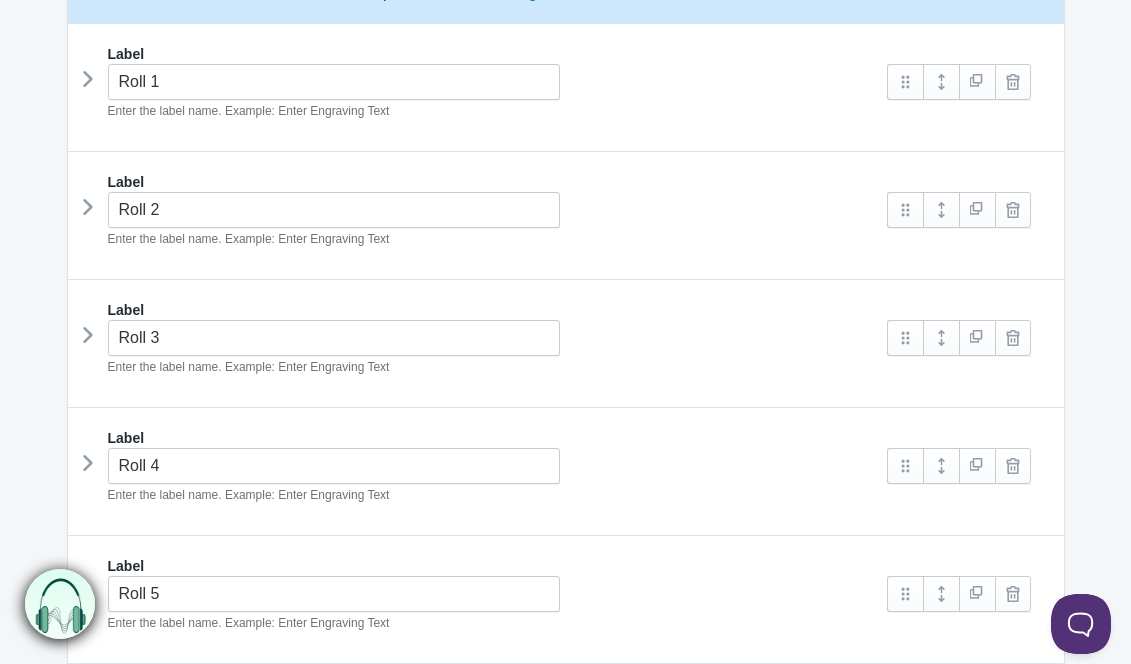 click at bounding box center [88, 79] 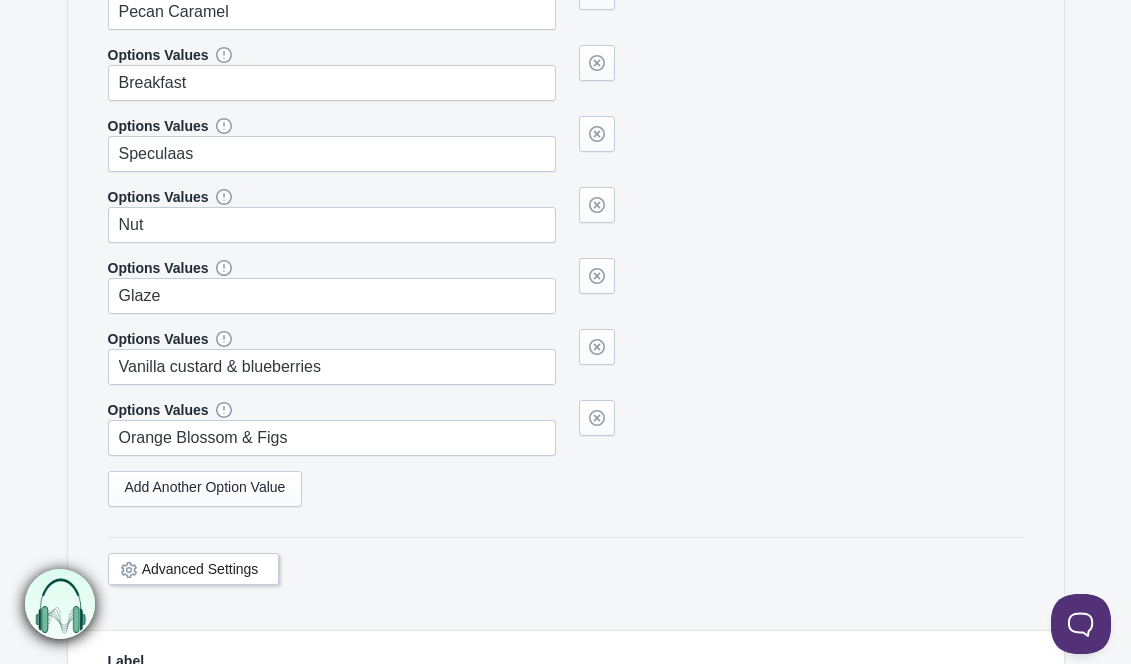 scroll, scrollTop: 1027, scrollLeft: 0, axis: vertical 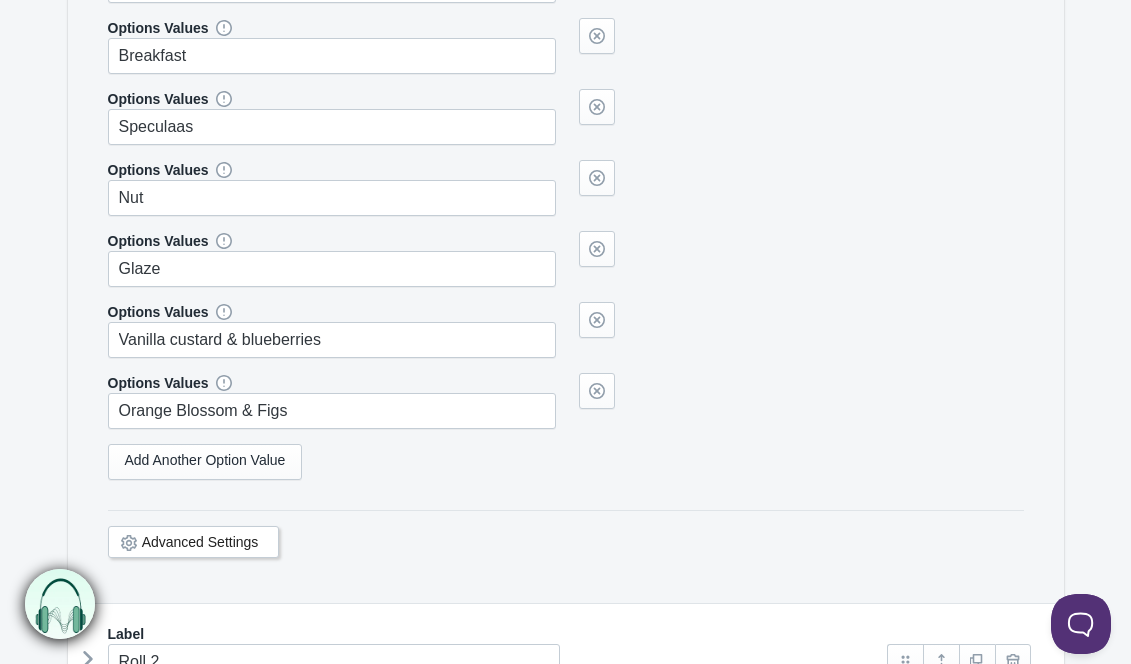 click on "Options Values
Classic
Nut" at bounding box center (566, 81) 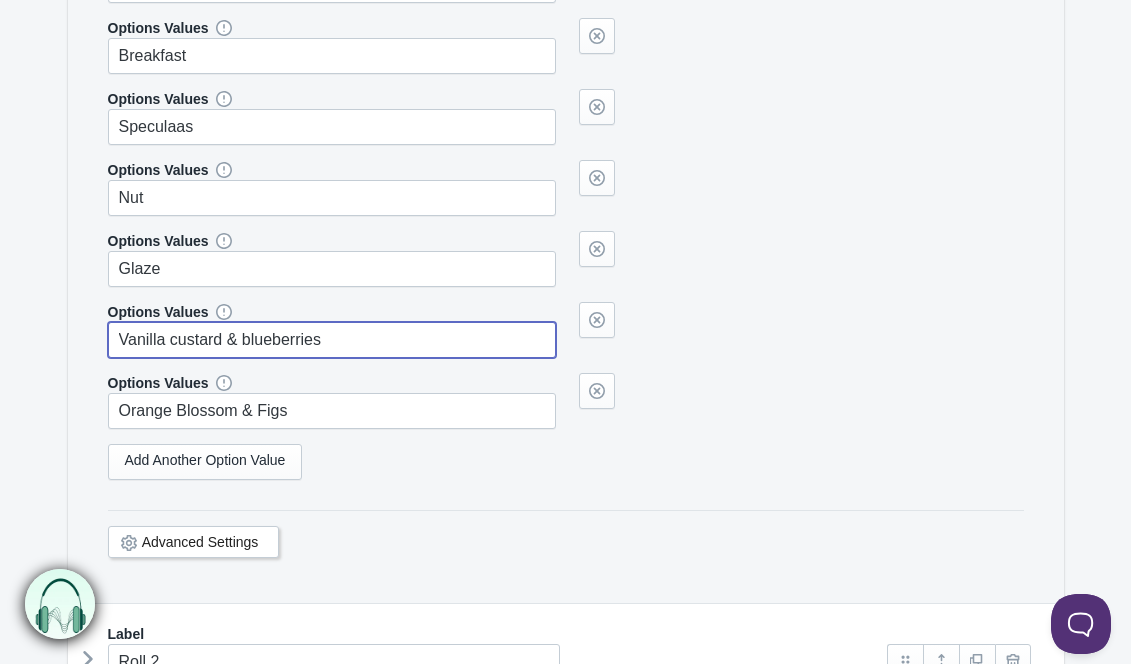 click on "Vanilla custard & blueberries" at bounding box center (332, 340) 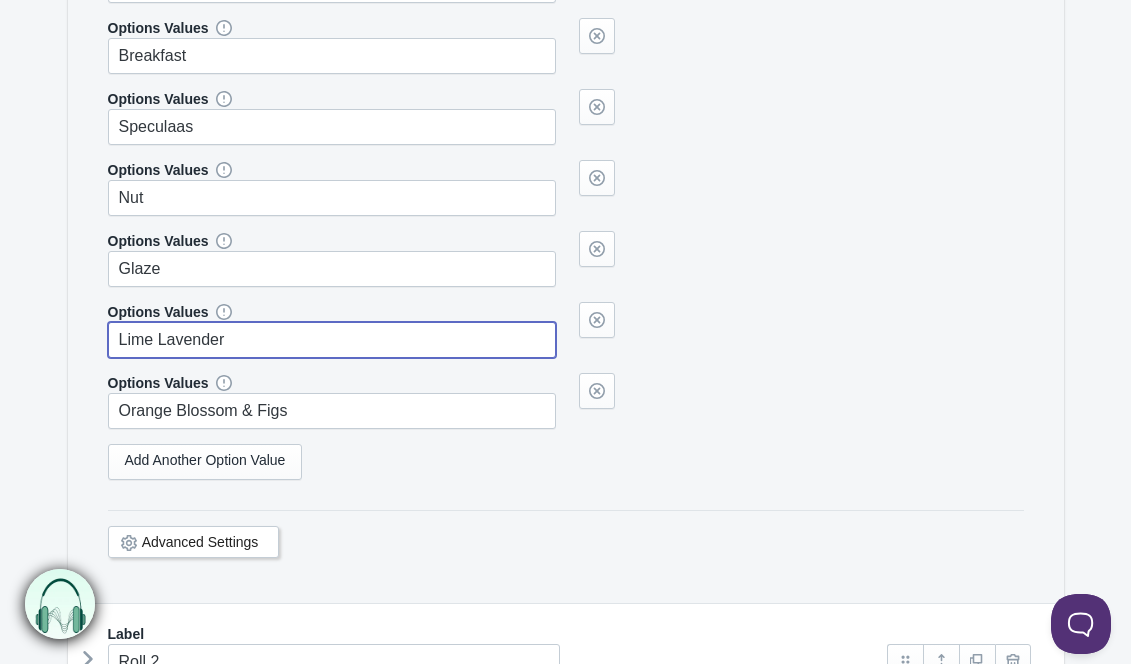 type on "Lime Lavender" 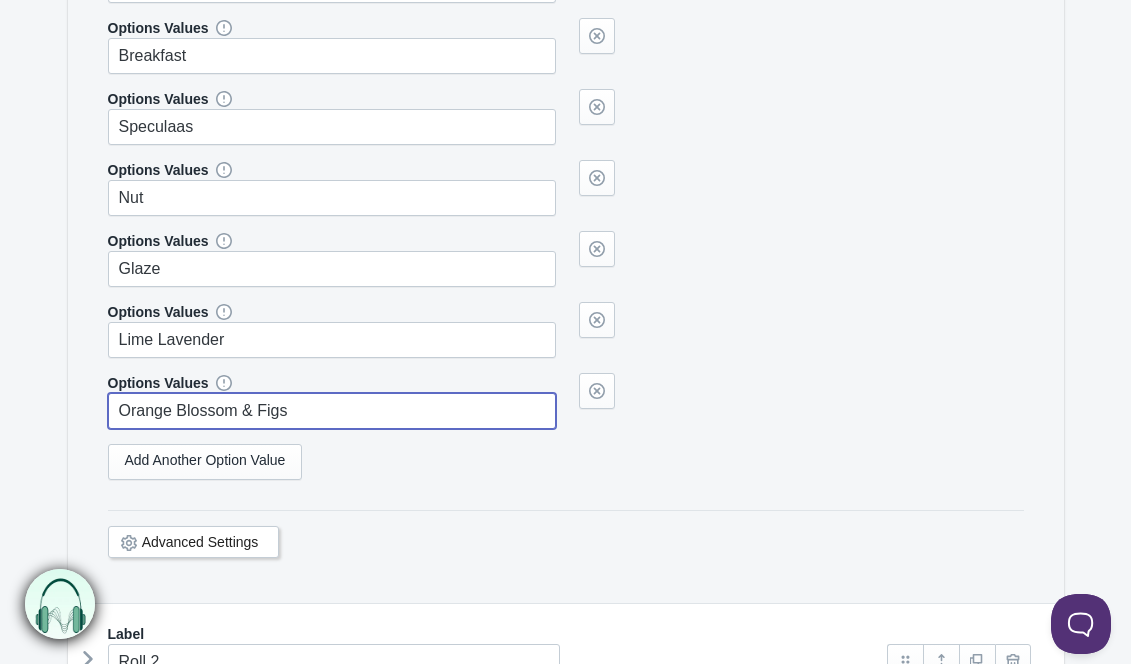 click on "Orange Blossom & Figs" at bounding box center [332, 411] 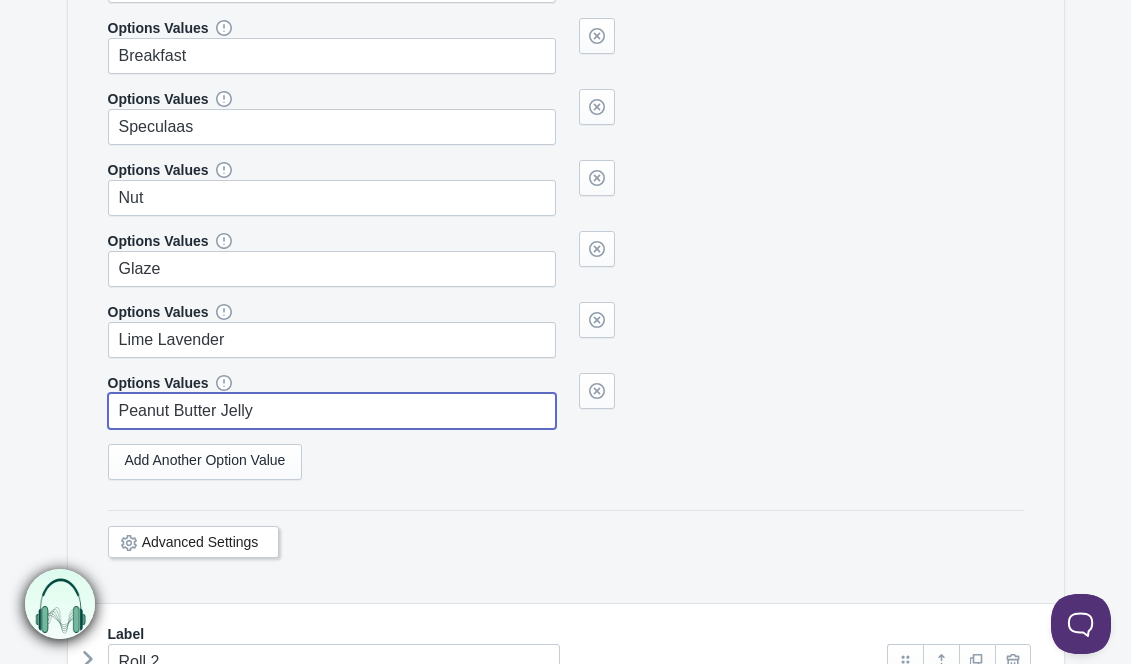 drag, startPoint x: 276, startPoint y: 412, endPoint x: 99, endPoint y: 405, distance: 177.13837 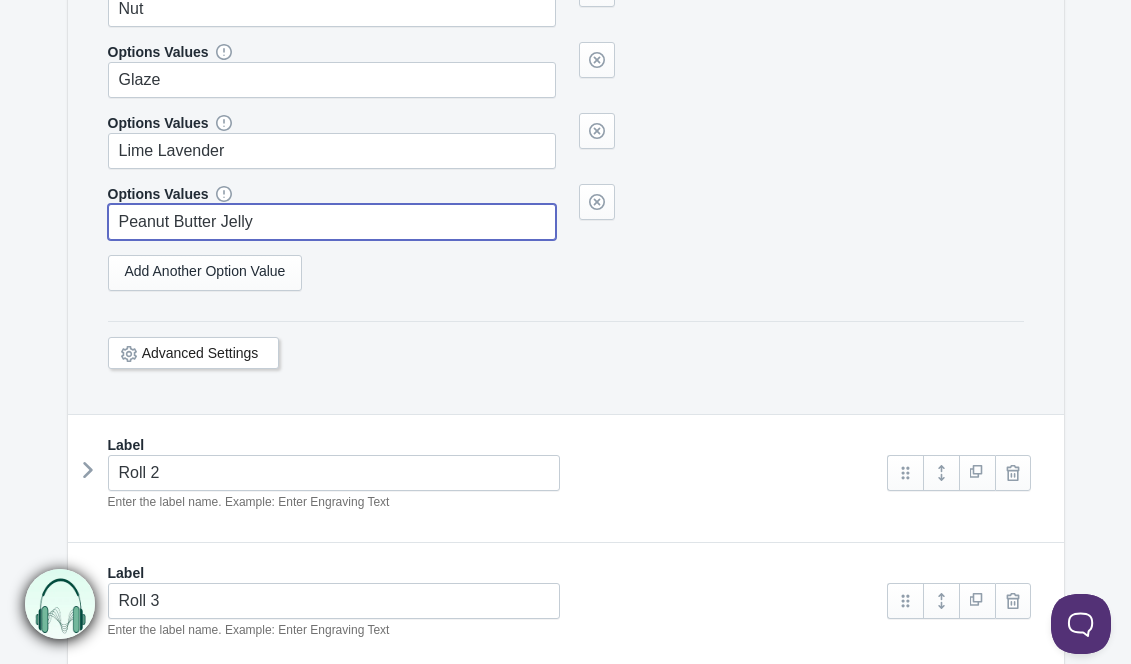 scroll, scrollTop: 1283, scrollLeft: 0, axis: vertical 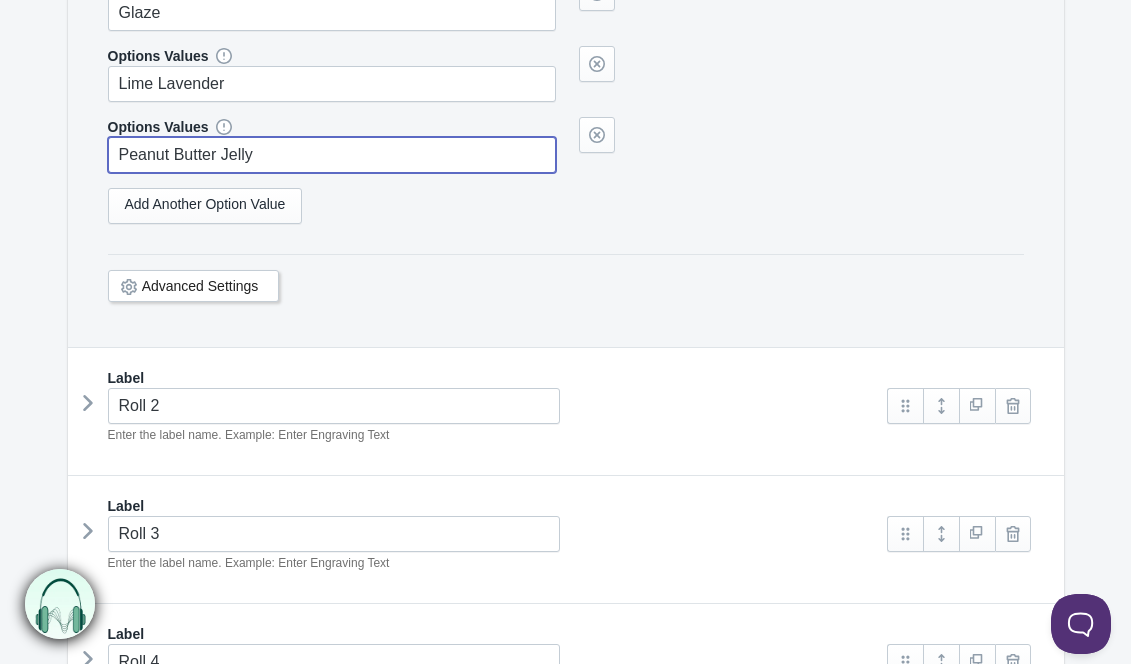 click at bounding box center (88, 403) 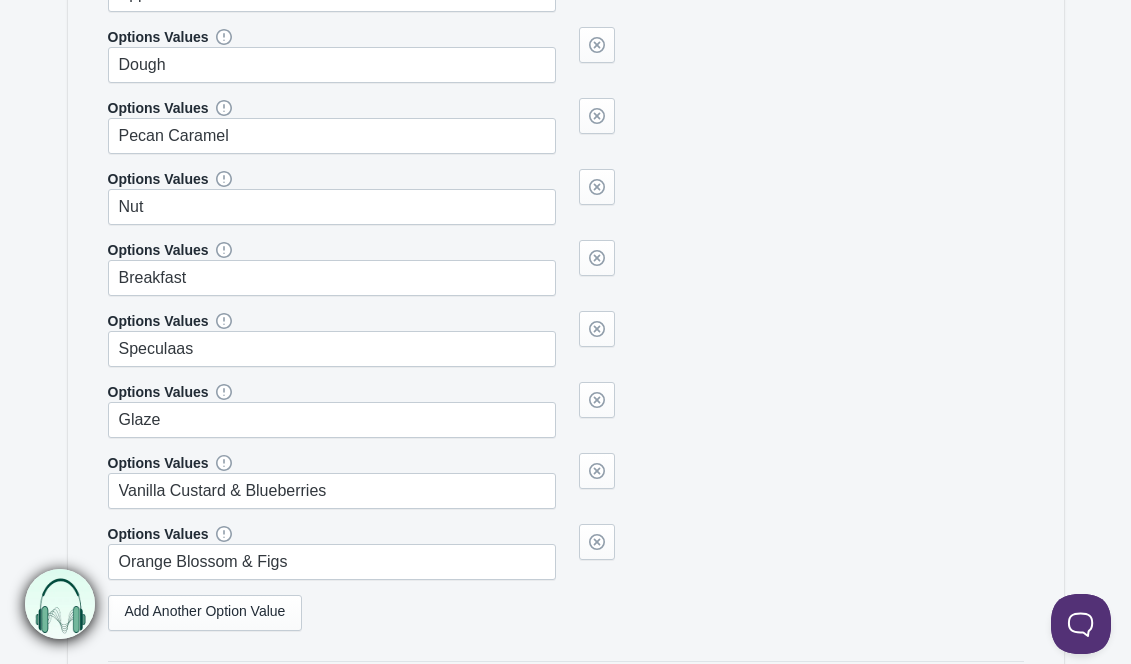 scroll, scrollTop: 2135, scrollLeft: 0, axis: vertical 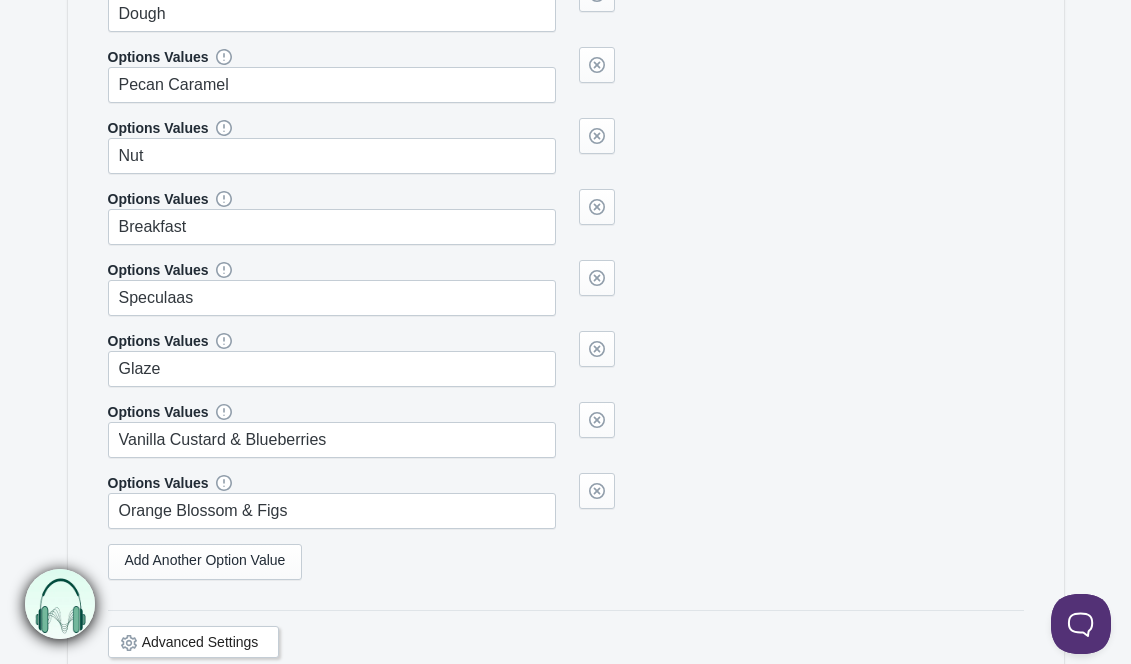 type on "Peanut Butter Jelly" 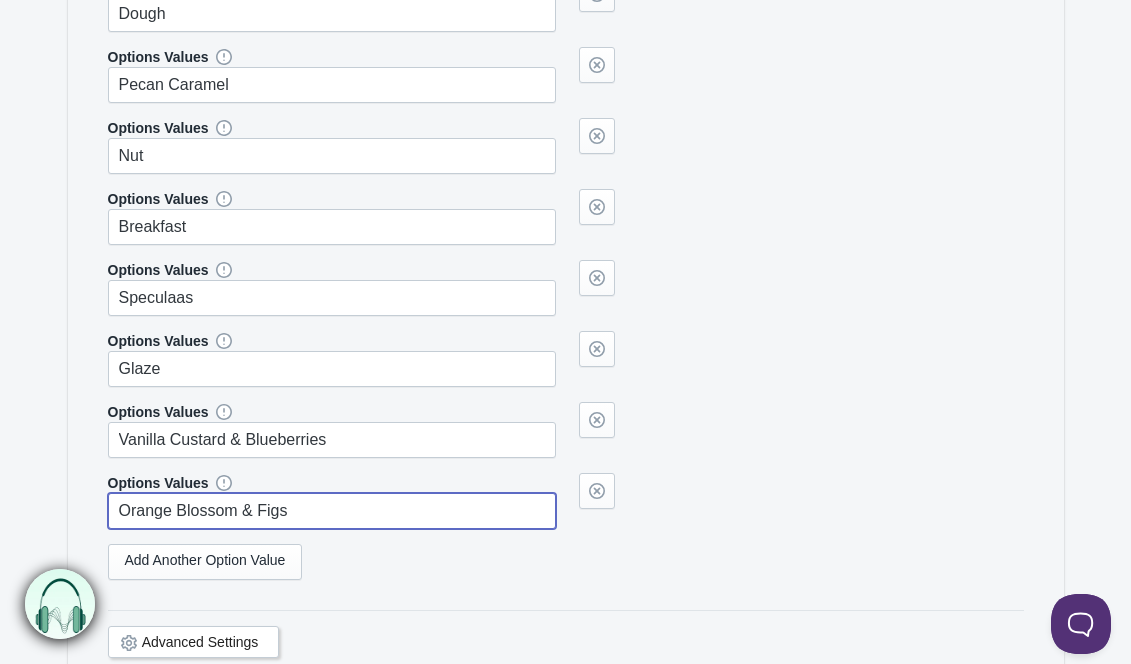 click on "Orange Blossom & Figs" at bounding box center (332, 511) 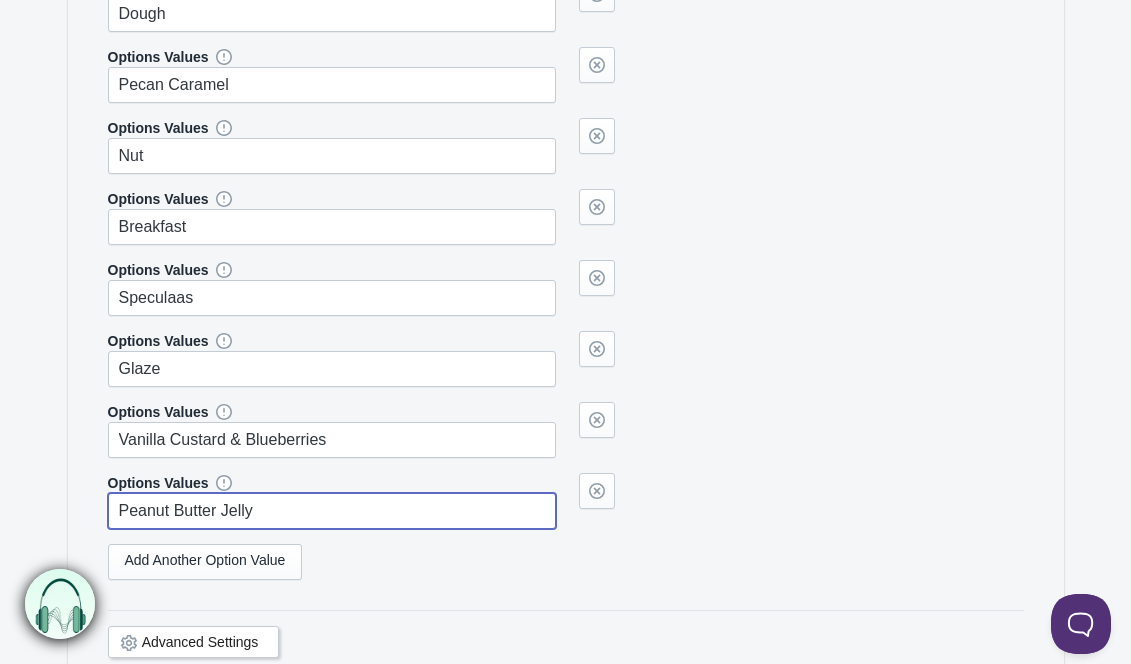 type on "Peanut Butter Jelly" 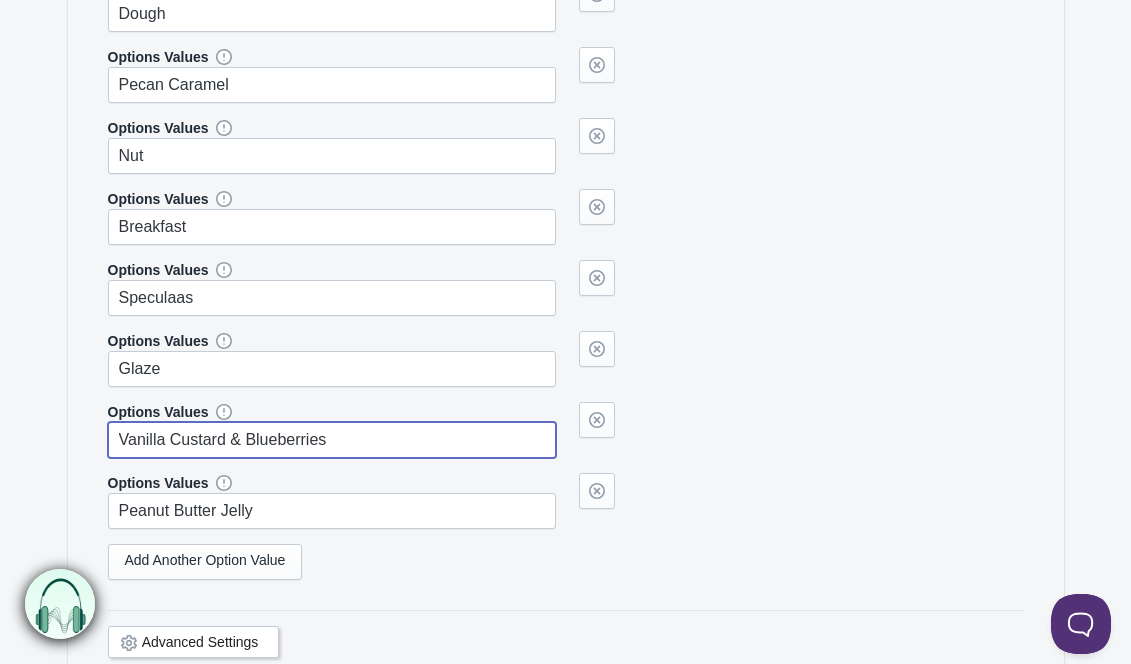 click on "Vanilla Custard & Blueberries" at bounding box center [332, 440] 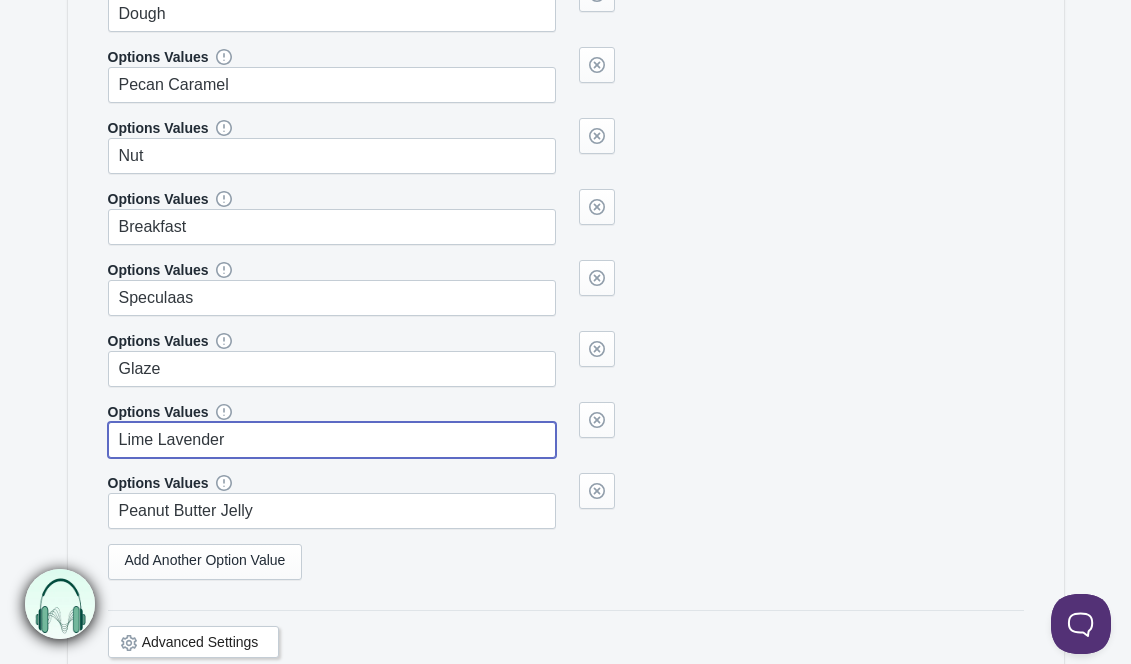 type on "Lime Lavender" 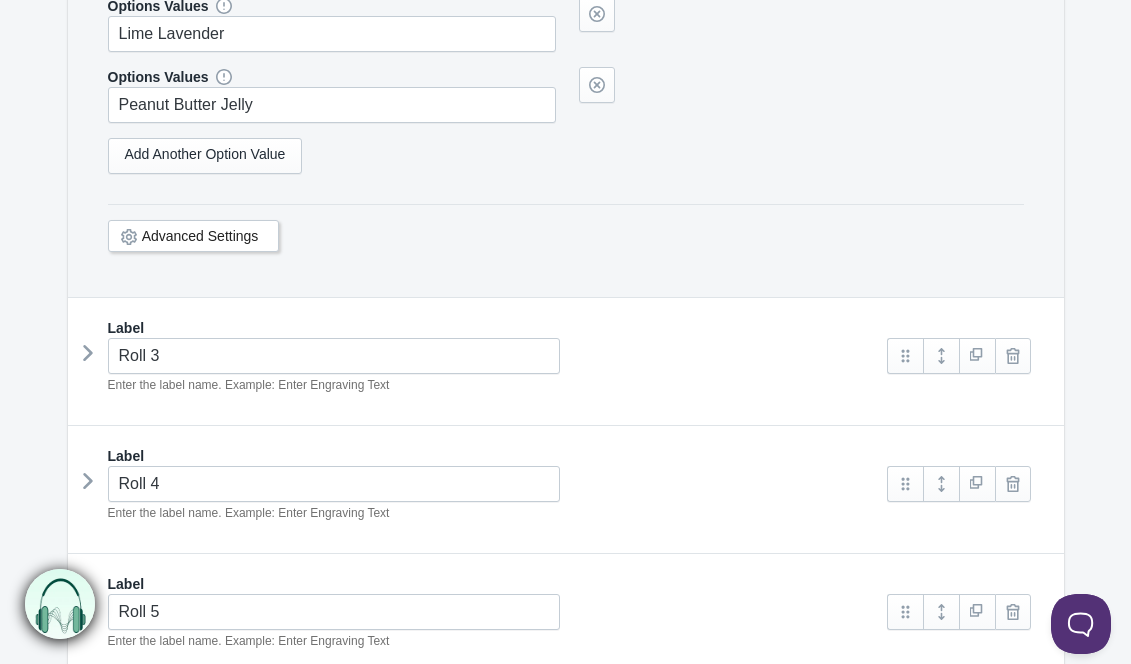 scroll, scrollTop: 2588, scrollLeft: 0, axis: vertical 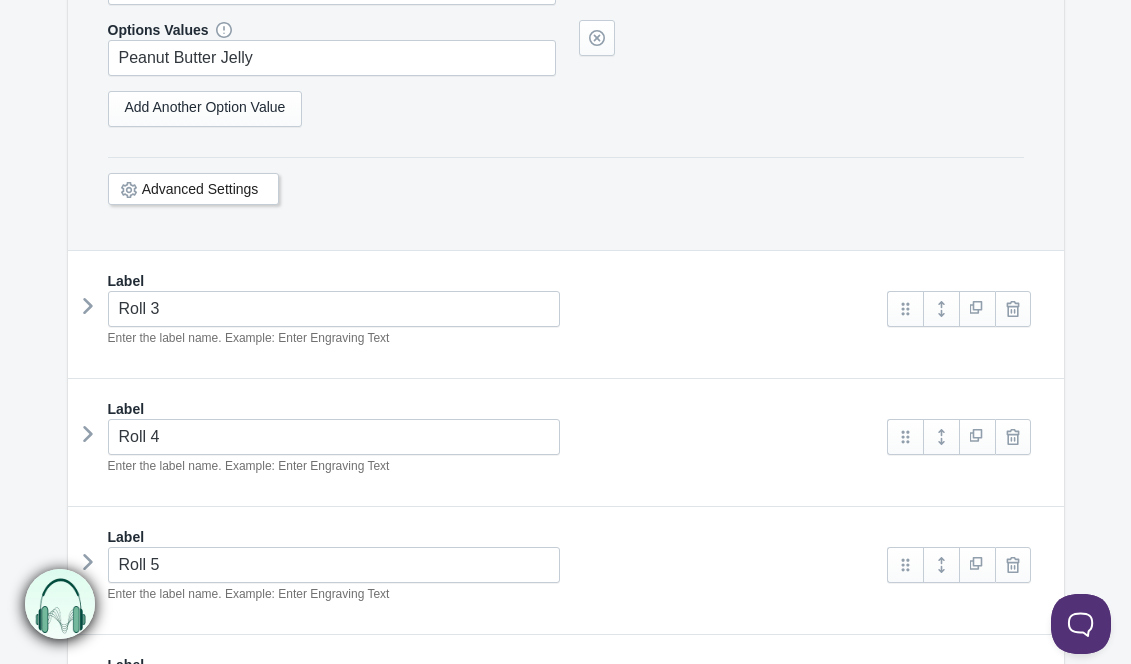 click at bounding box center (88, 306) 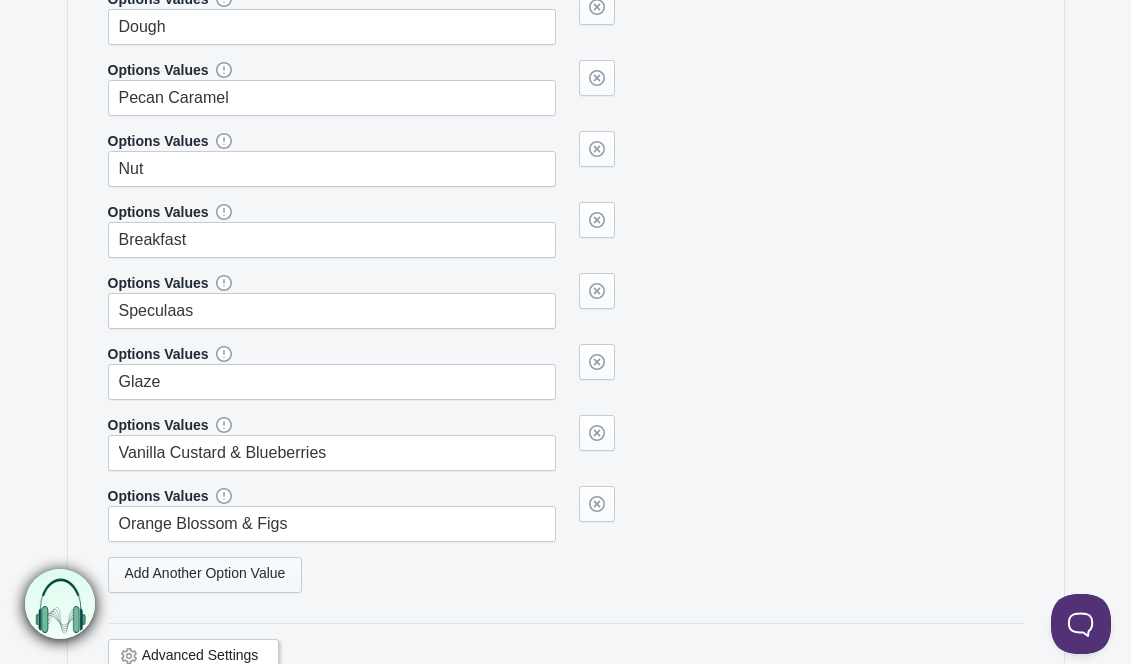 scroll, scrollTop: 3358, scrollLeft: 0, axis: vertical 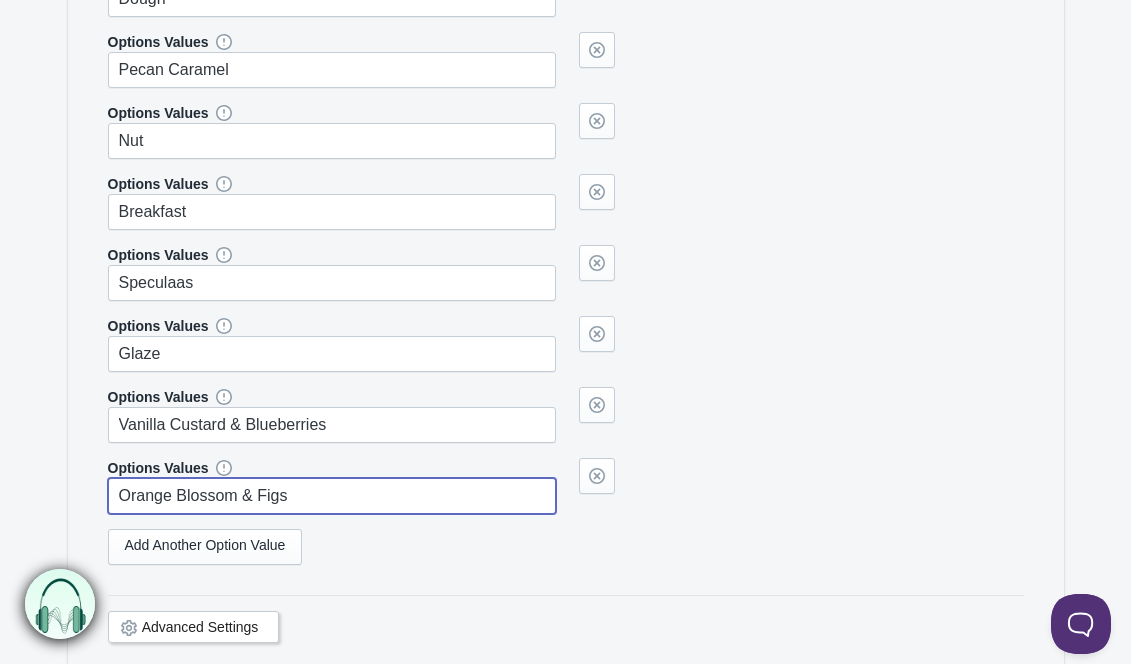 click on "Orange Blossom & Figs" at bounding box center [332, 496] 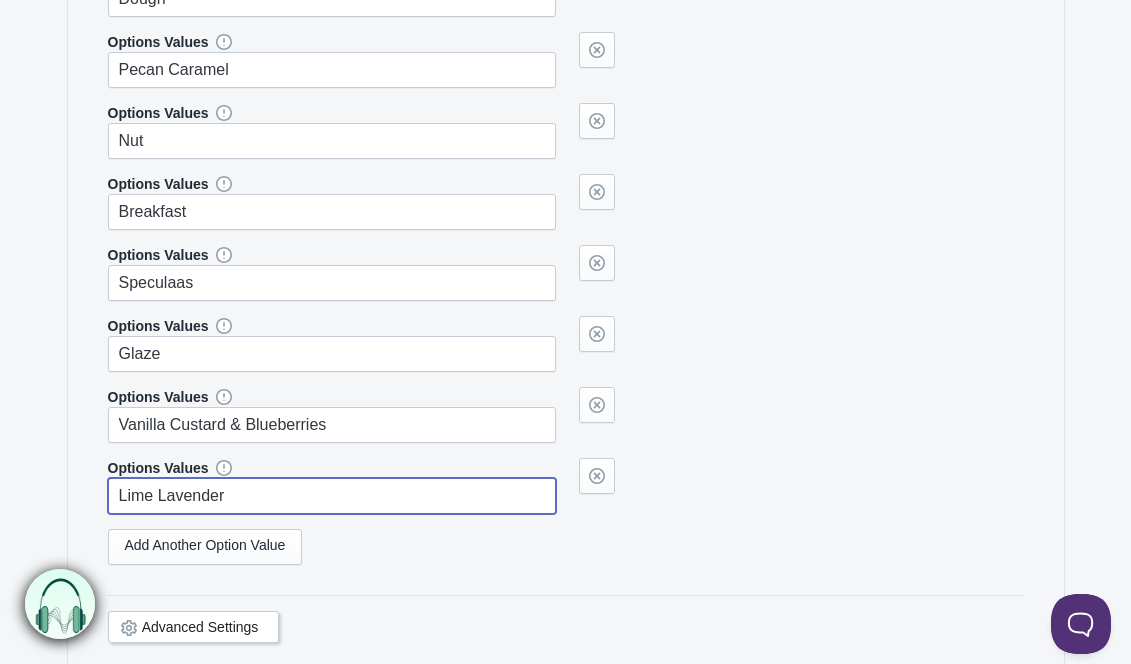 type on "Lime Lavender" 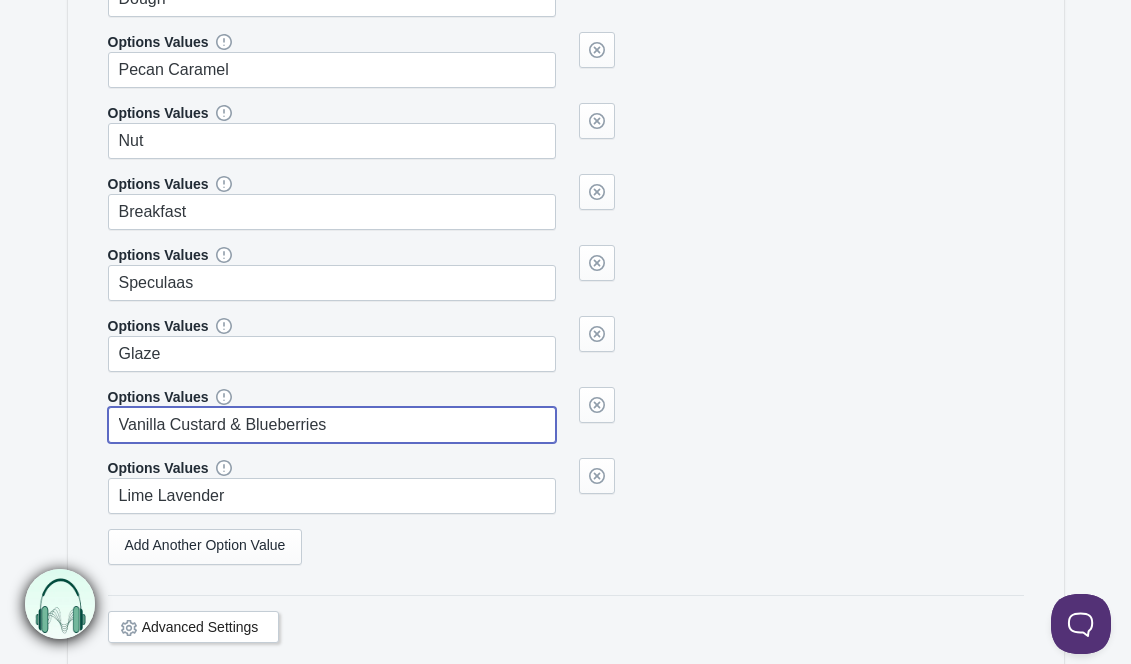 click on "Vanilla Custard & Blueberries" at bounding box center (332, 425) 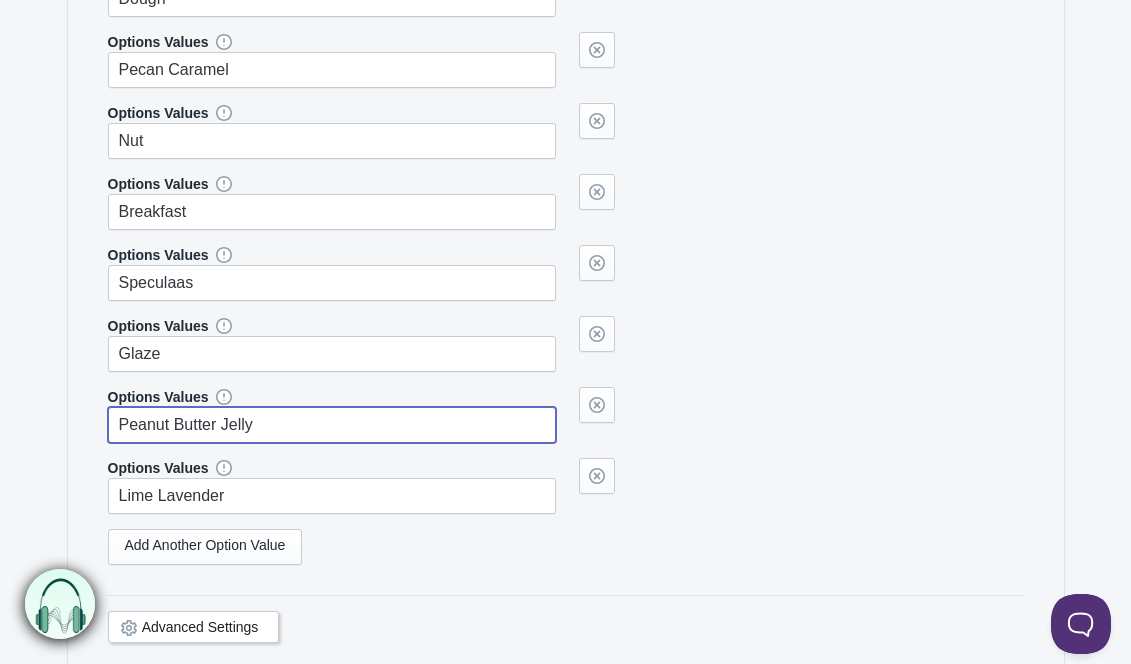 type on "Peanut Butter Jelly" 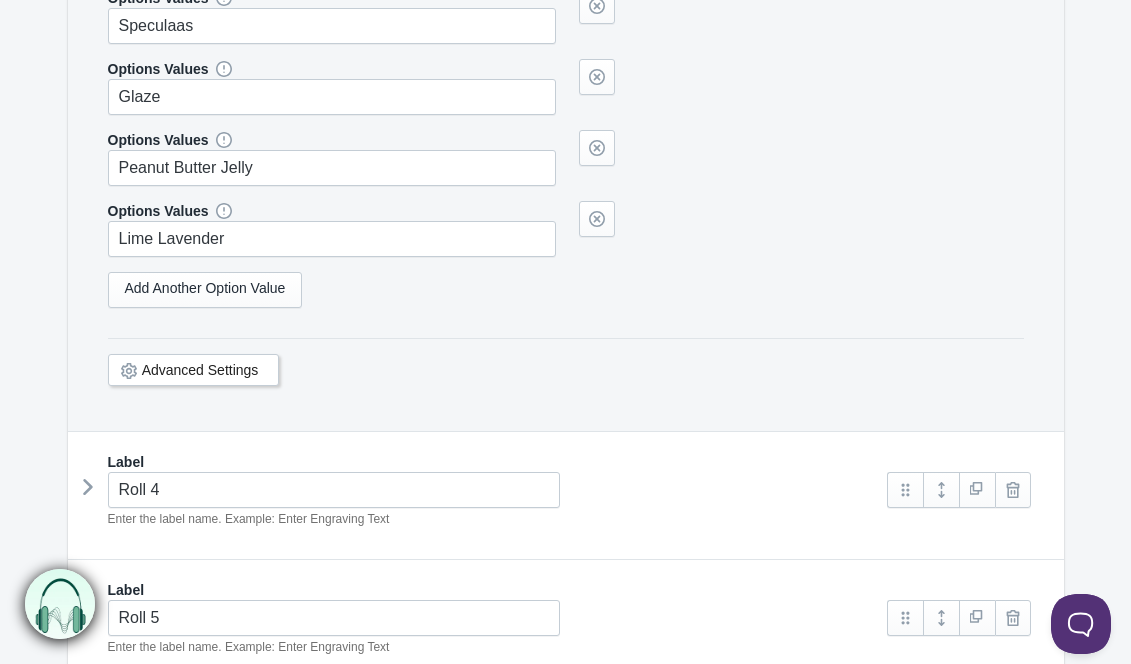 scroll, scrollTop: 3622, scrollLeft: 0, axis: vertical 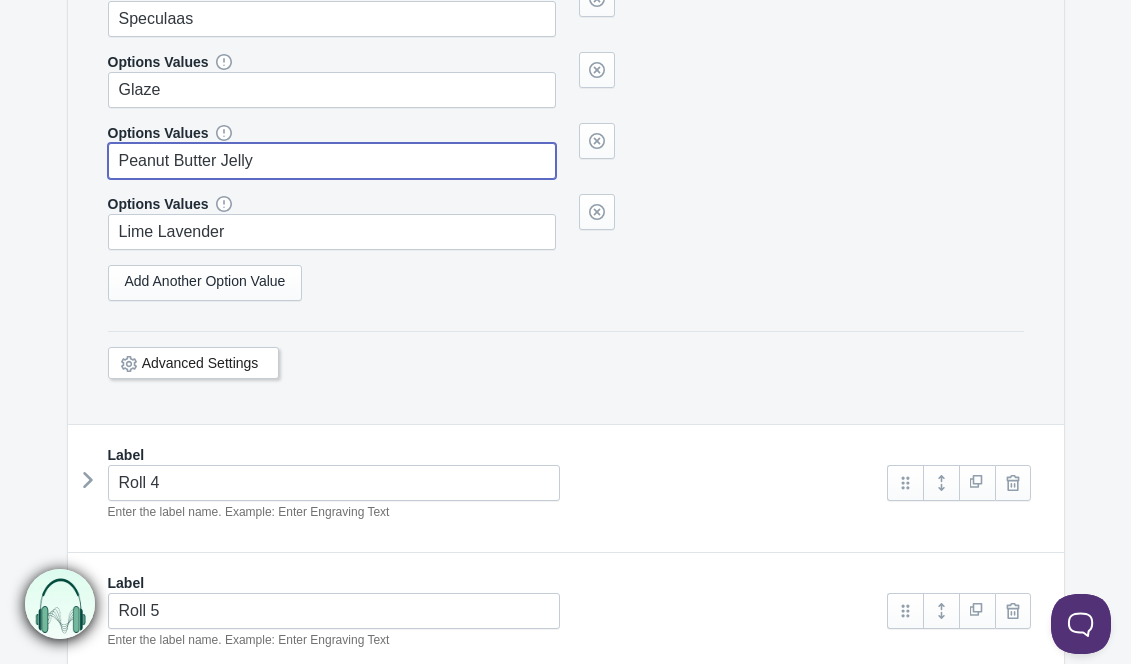 click at bounding box center (88, 480) 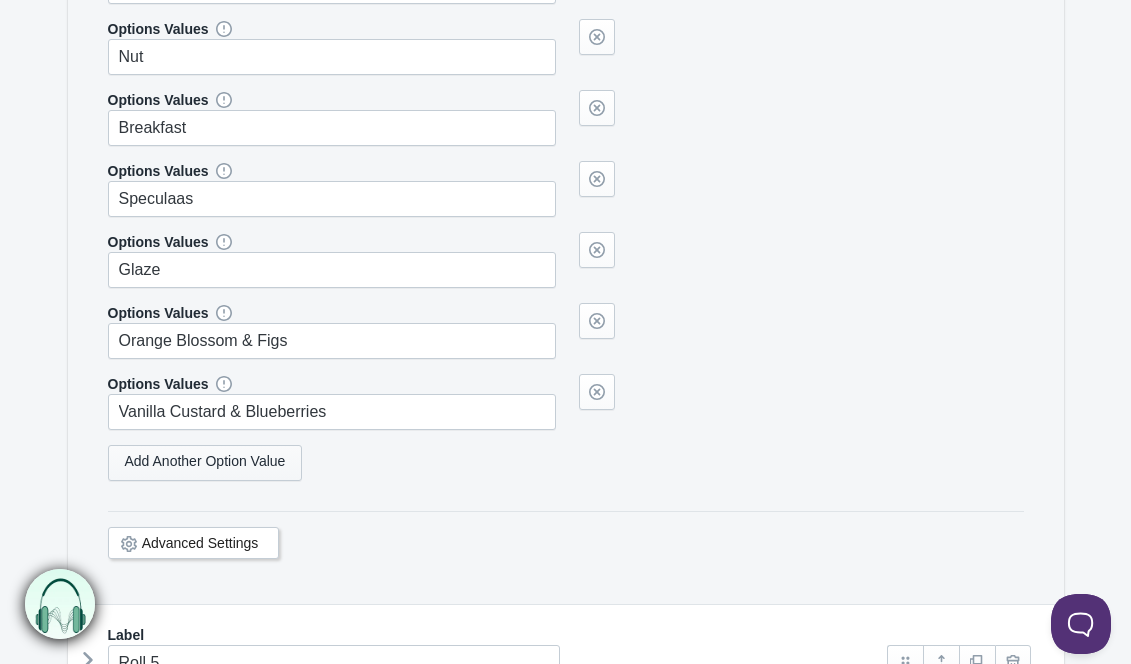 scroll, scrollTop: 4669, scrollLeft: 0, axis: vertical 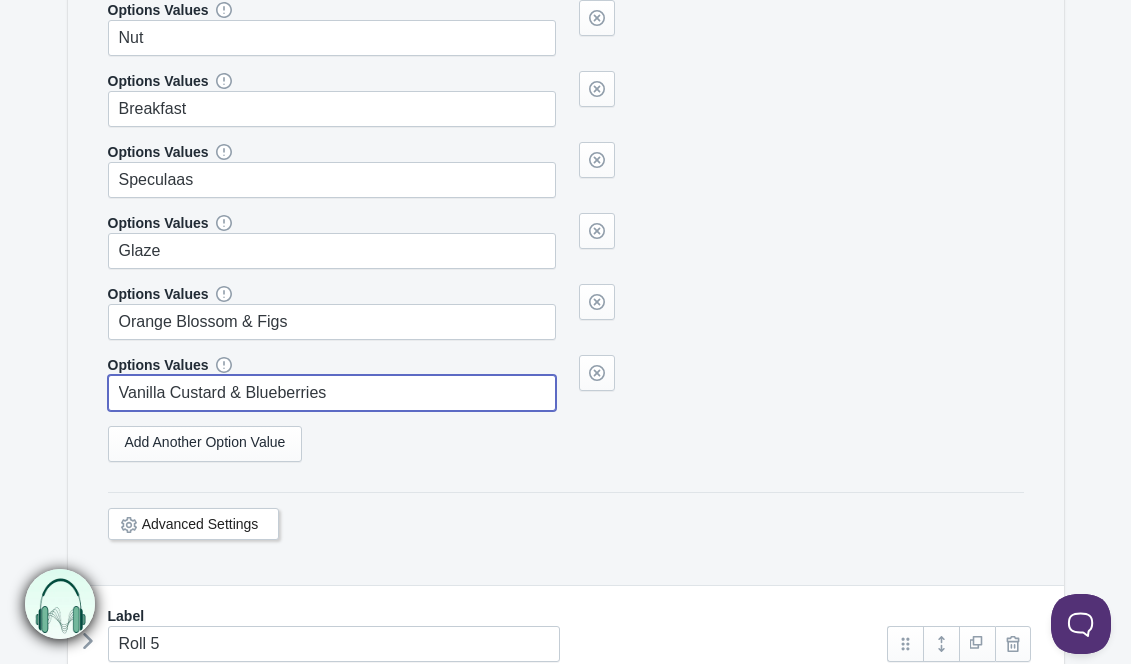 click on "Vanilla Custard & Blueberries" at bounding box center (332, 393) 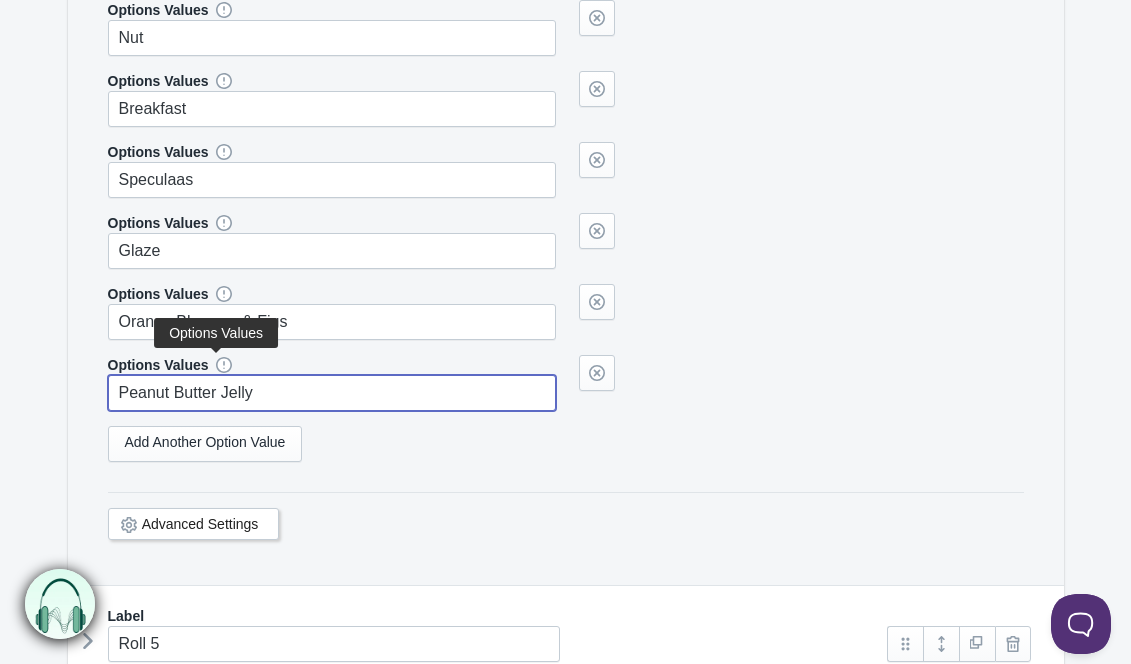 click at bounding box center [216, 365] 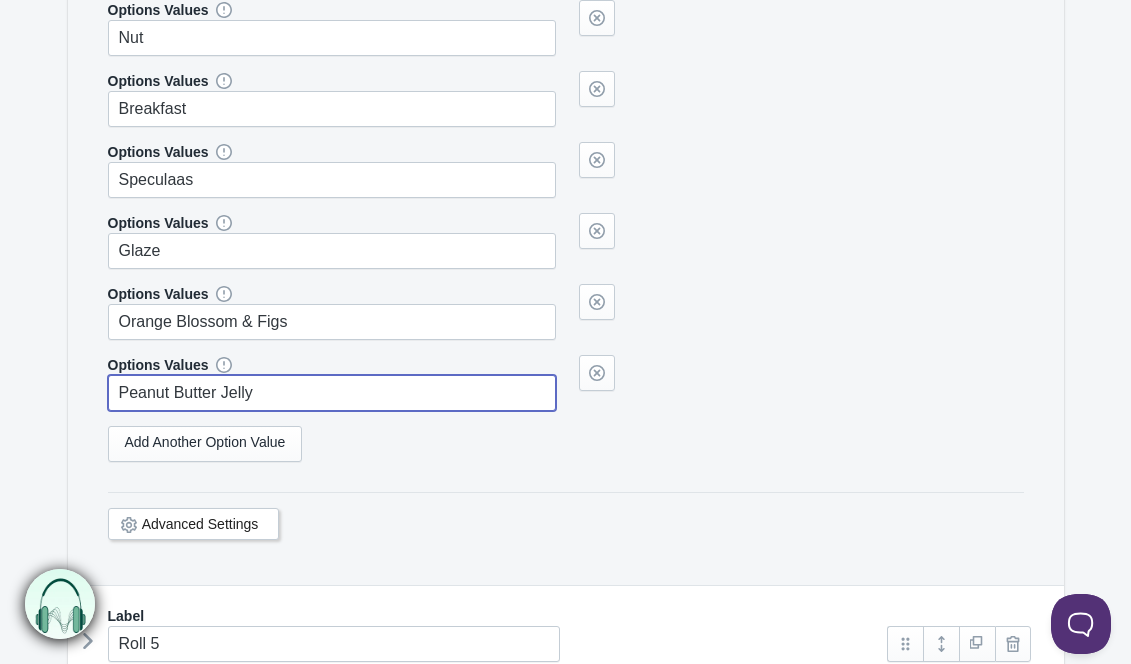 type on "Peanut Butter Jelly" 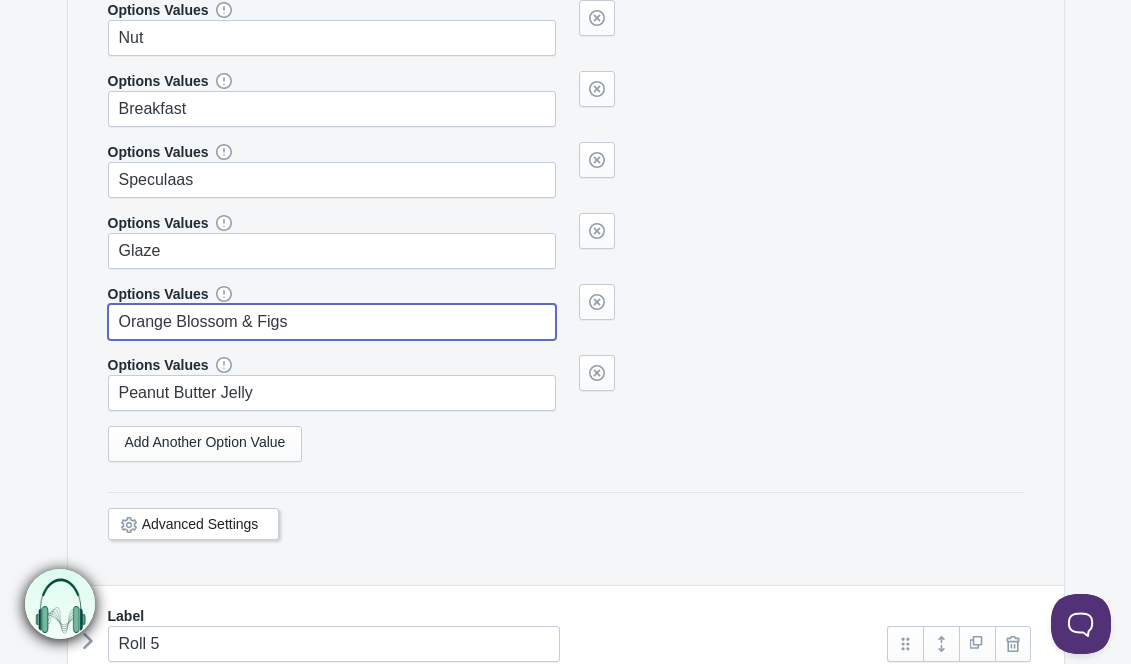 click on "Orange Blossom & Figs" at bounding box center (332, 322) 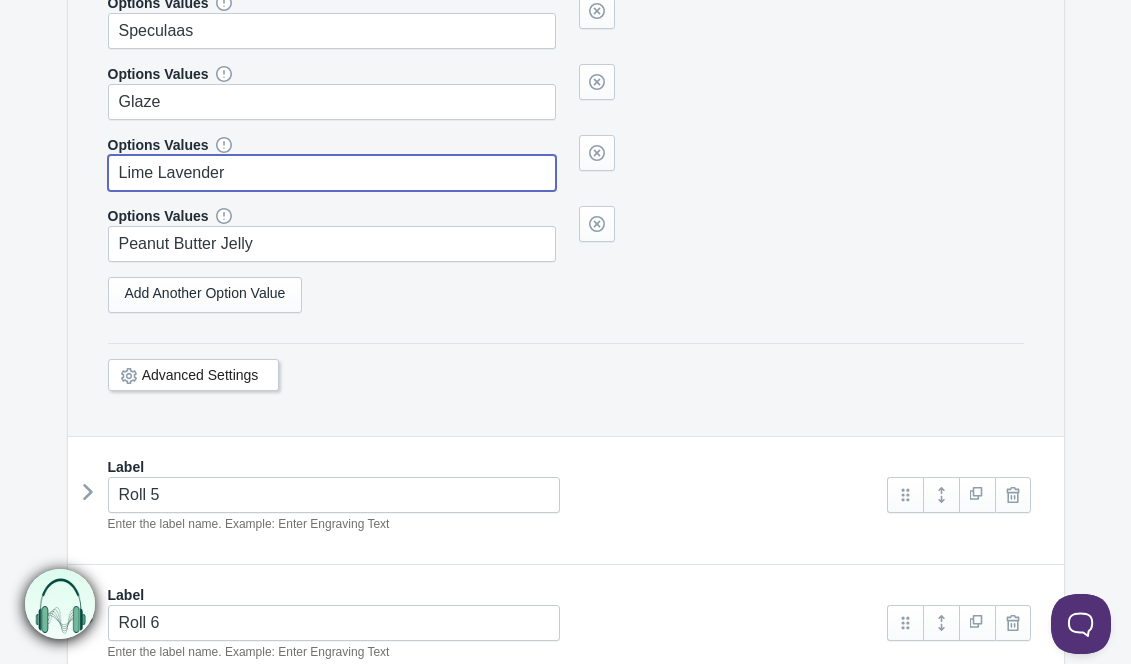 scroll, scrollTop: 5127, scrollLeft: 0, axis: vertical 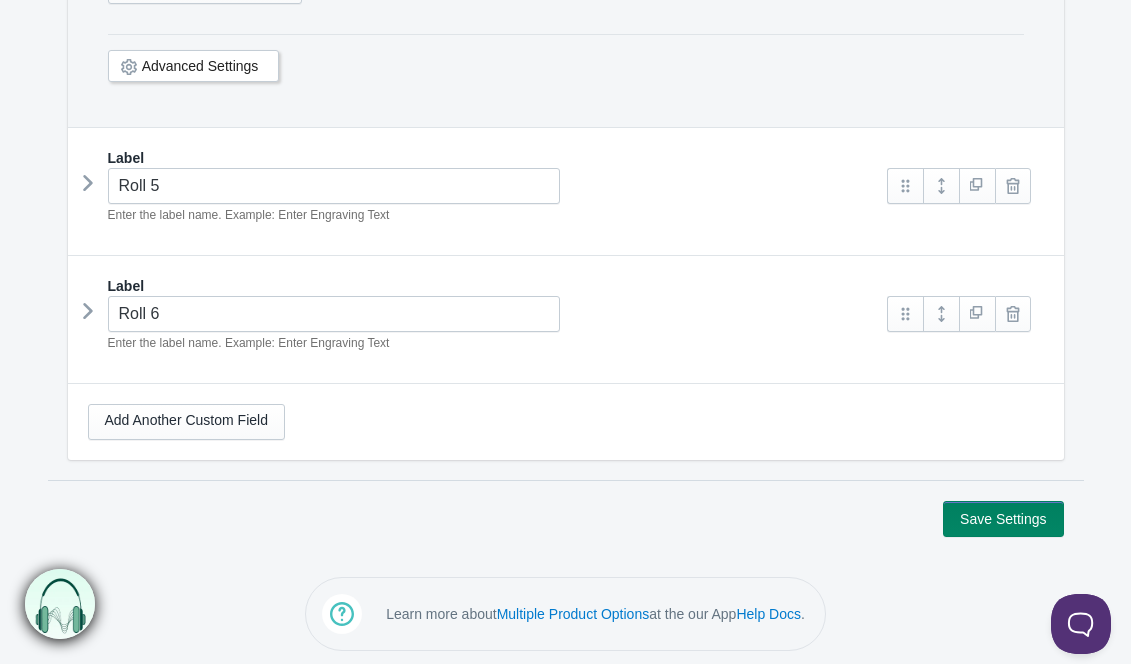 click at bounding box center (88, 183) 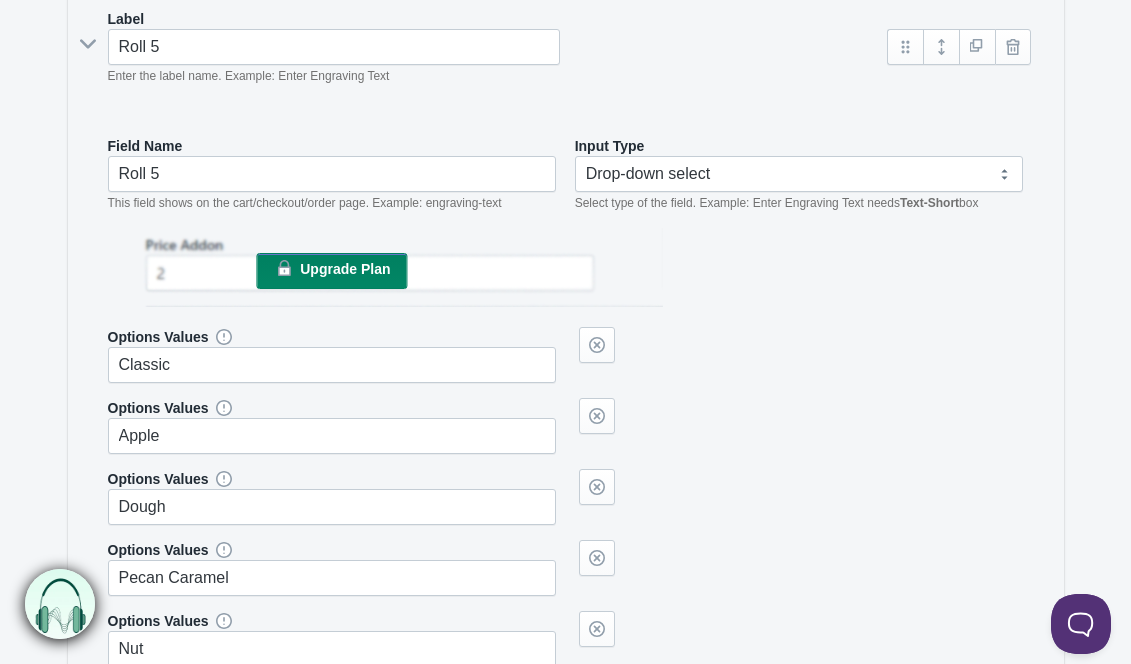 scroll, scrollTop: 6118, scrollLeft: 0, axis: vertical 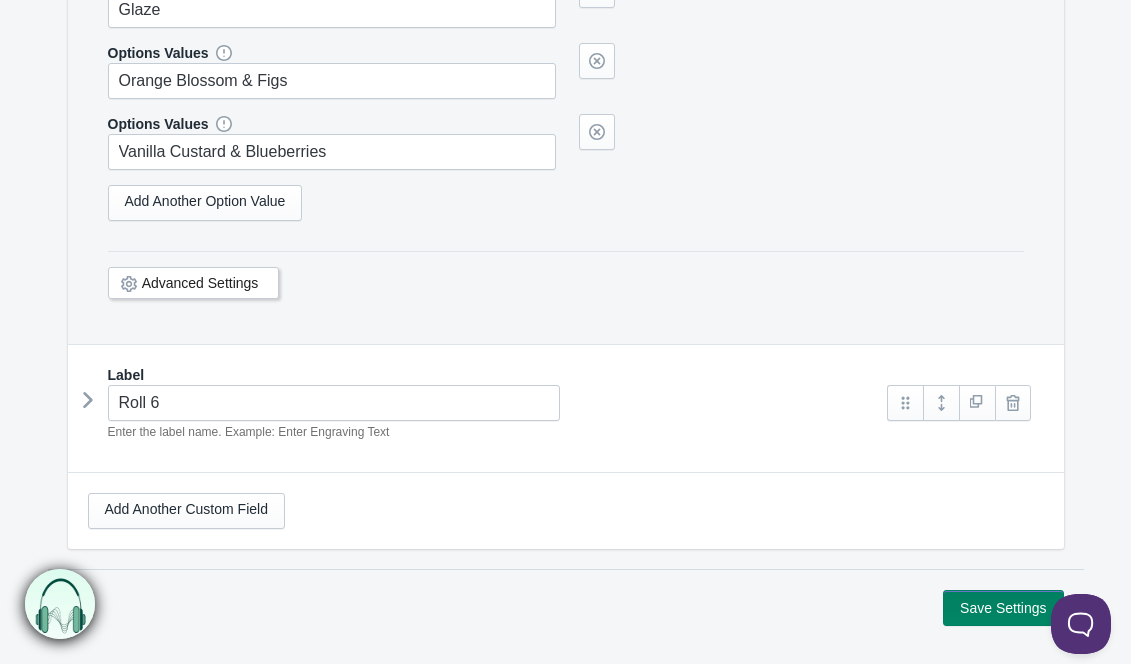 type on "Lime Lavender" 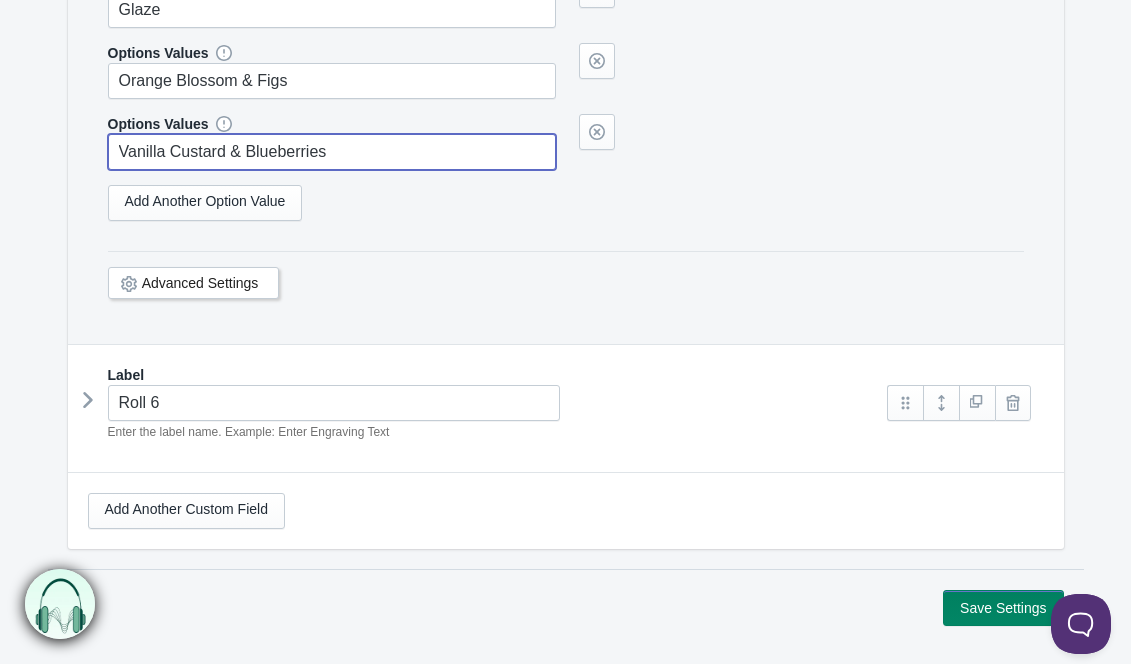 click on "Vanilla Custard & Blueberries" at bounding box center (332, 152) 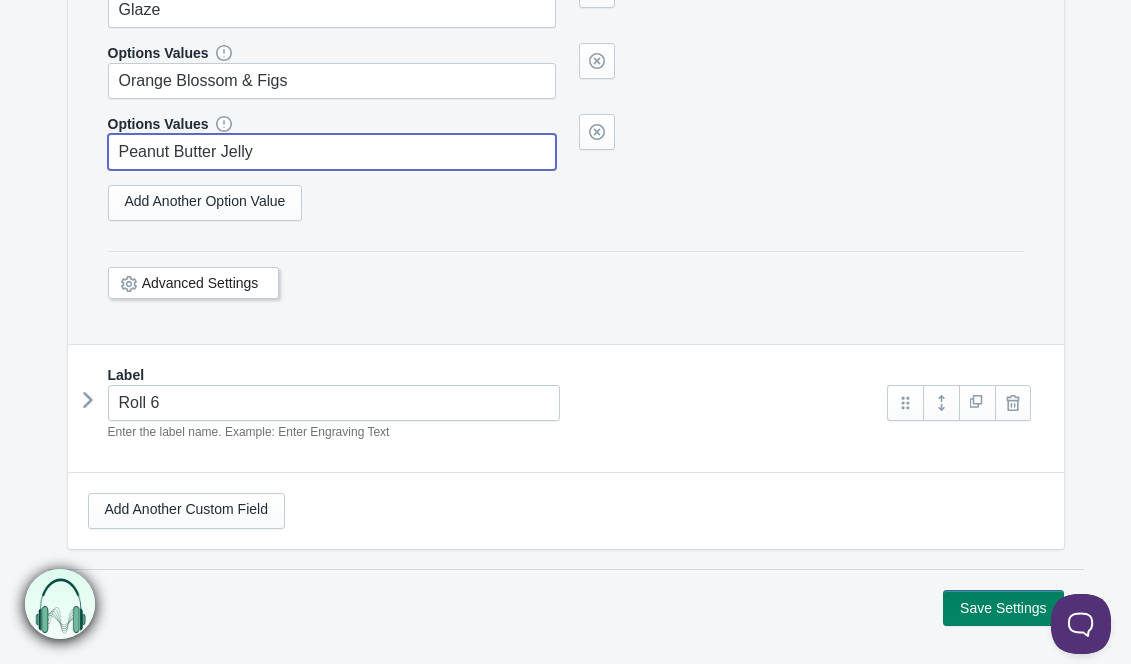 type on "Peanut Butter Jelly" 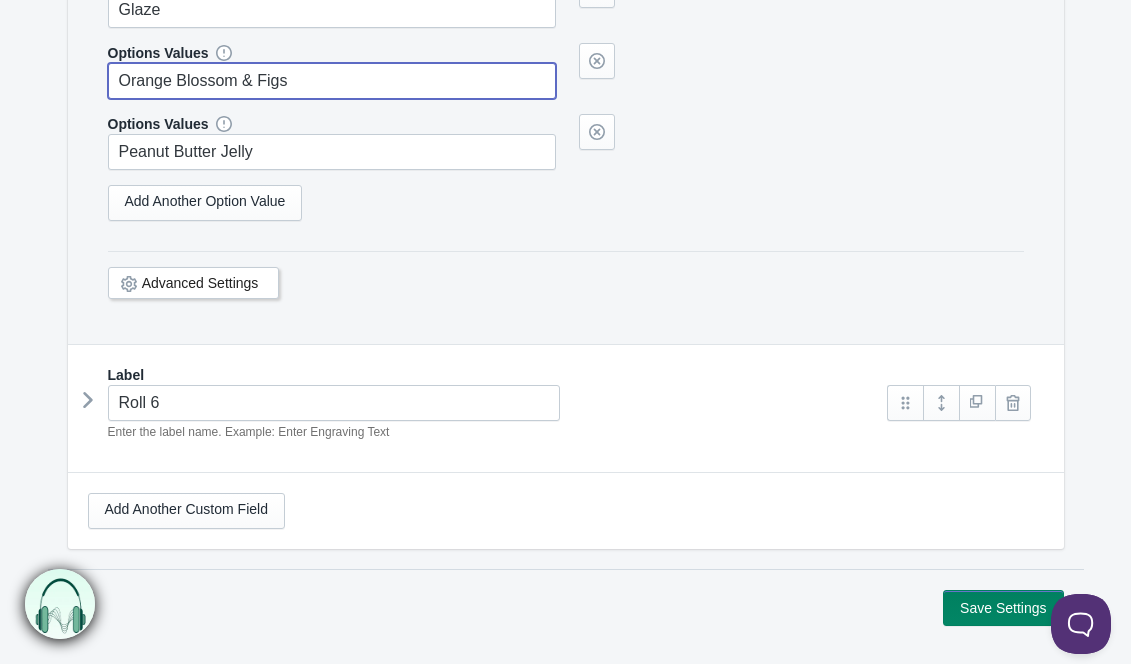 click on "Orange Blossom & Figs" at bounding box center (332, 81) 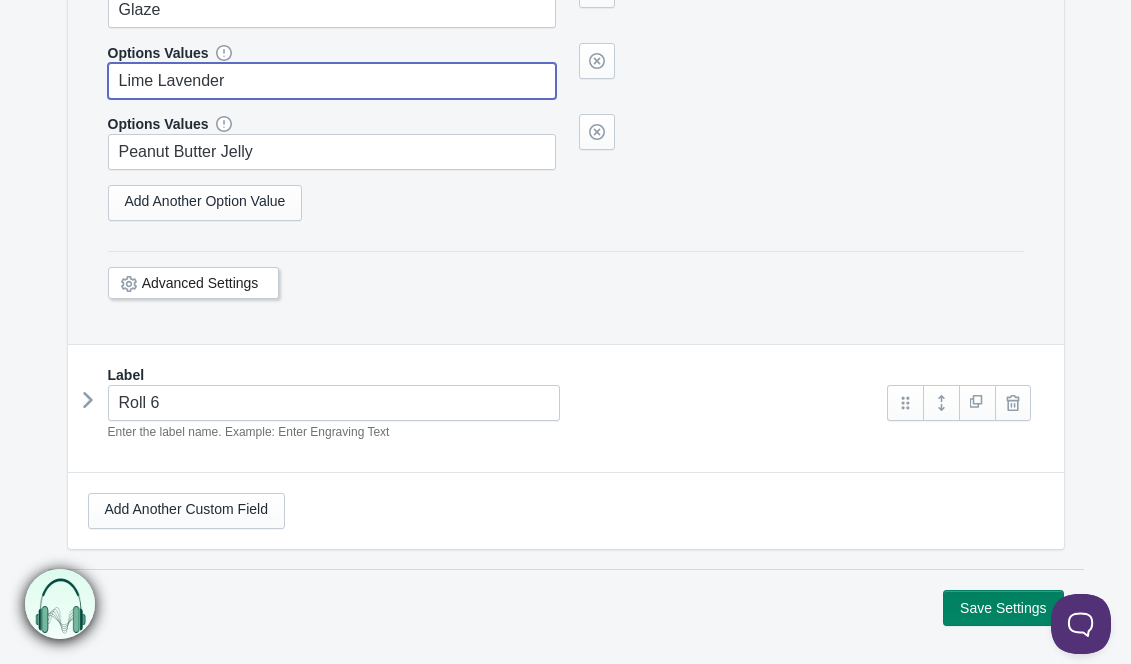 click at bounding box center (88, 400) 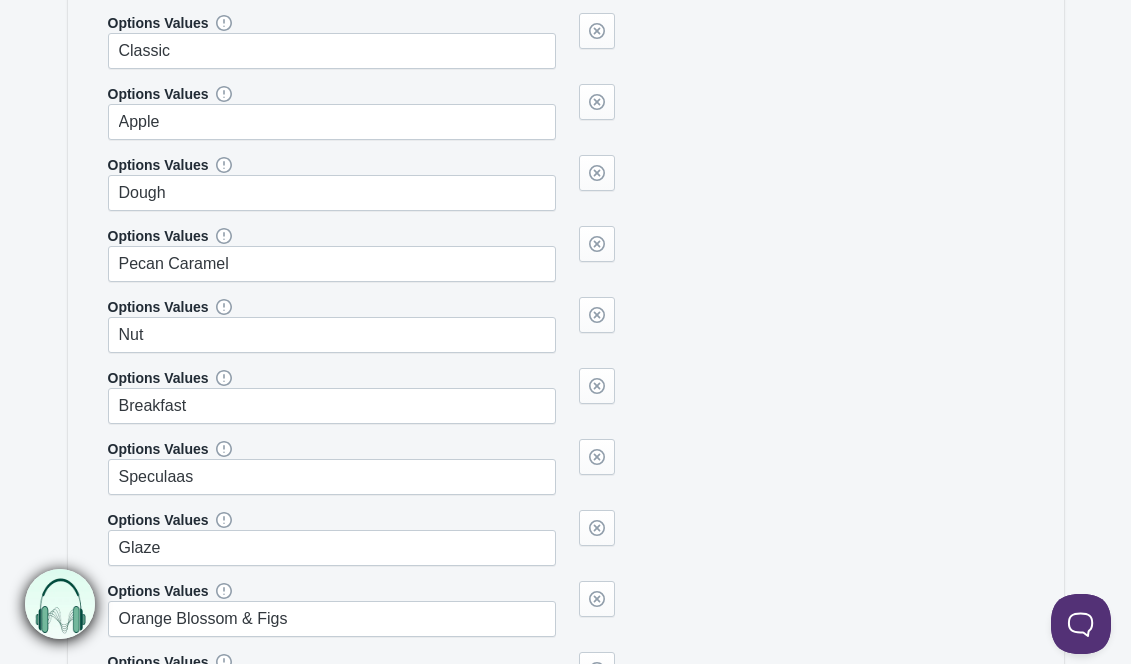 scroll, scrollTop: 7288, scrollLeft: 0, axis: vertical 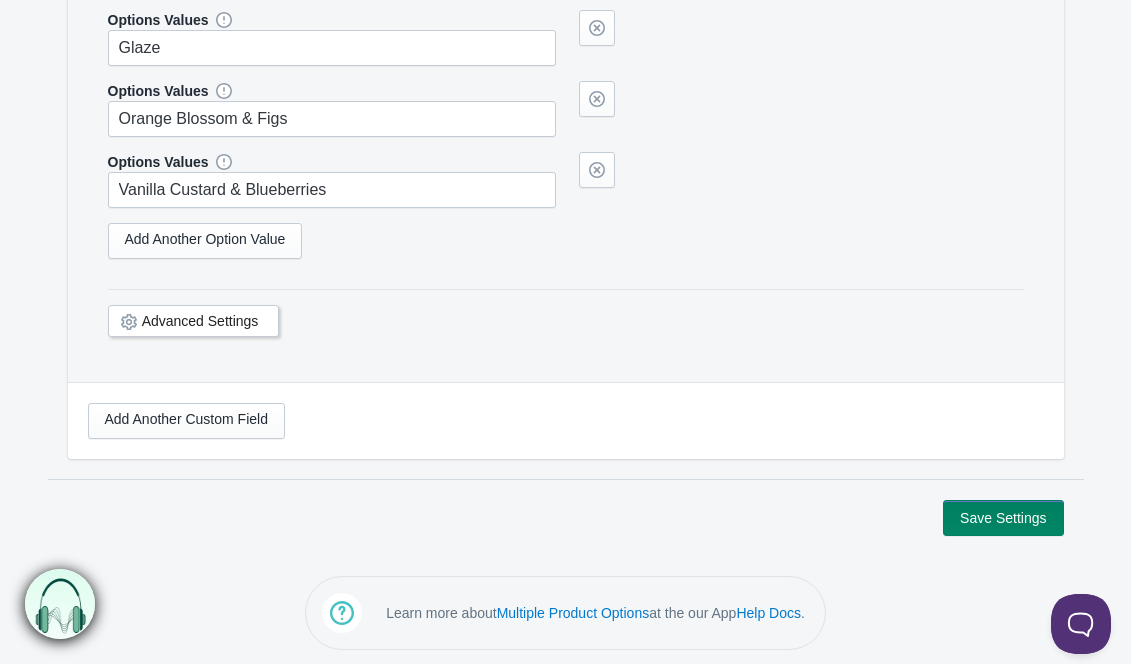 type on "Lime Lavender" 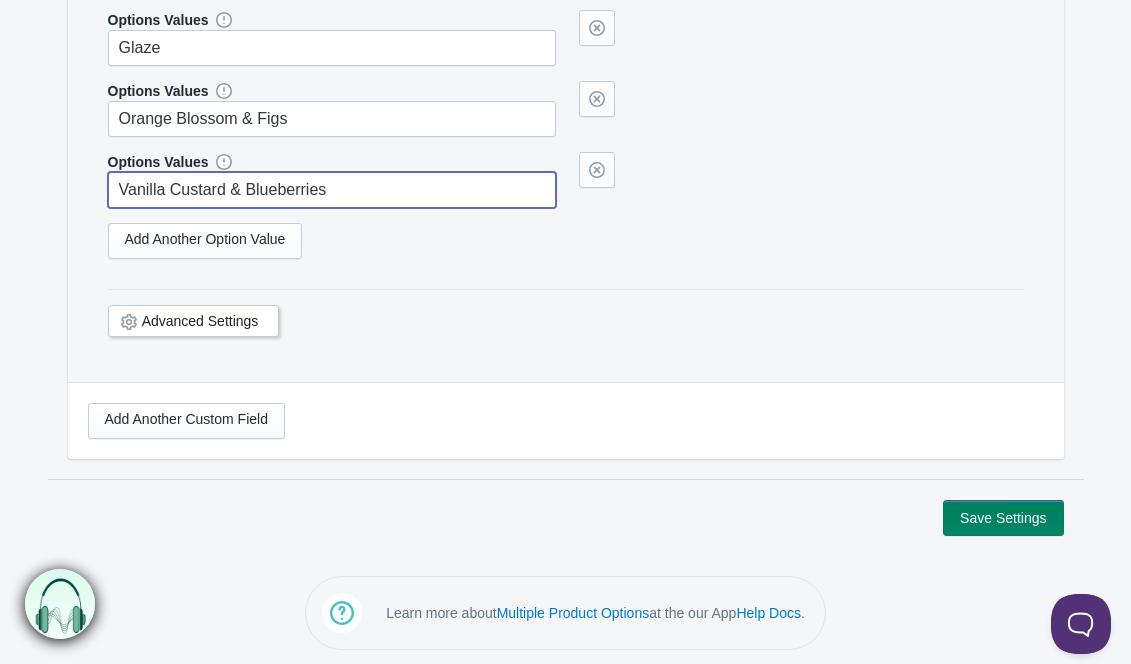 click on "Vanilla Custard & Blueberries" at bounding box center [332, 190] 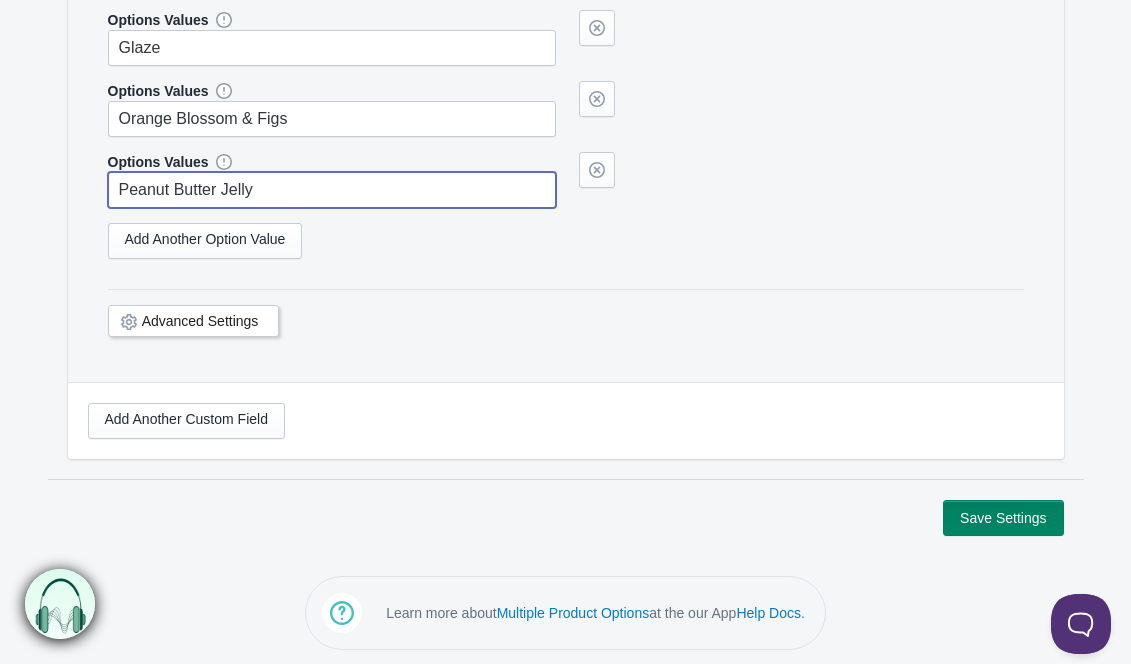 type on "Peanut Butter Jelly" 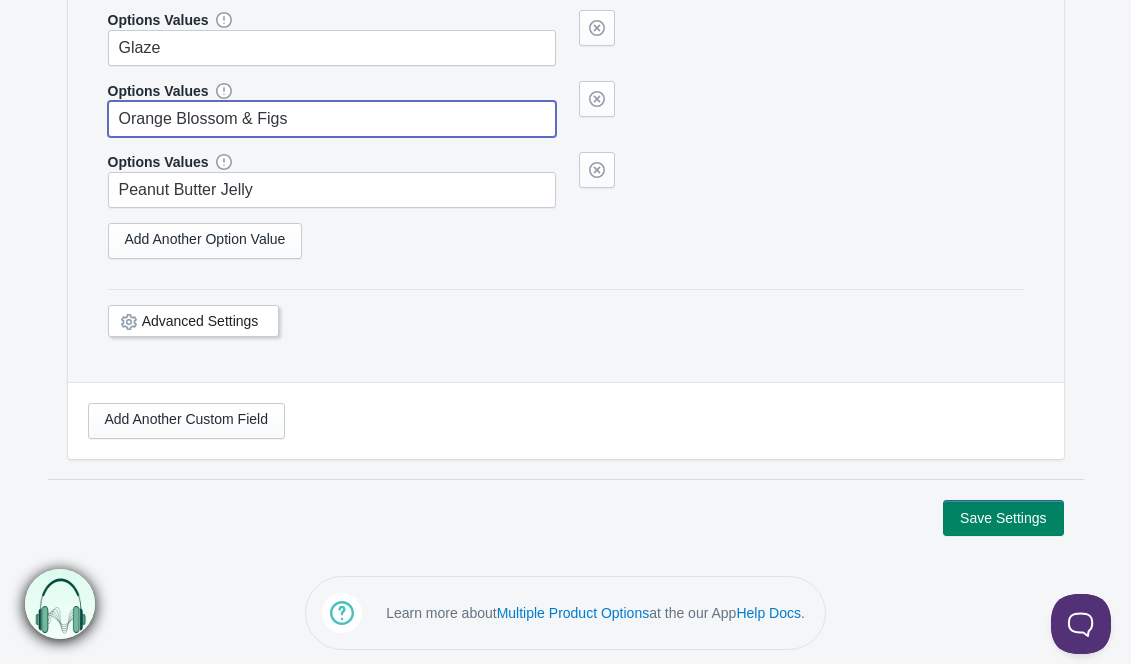 click on "Orange Blossom & Figs" at bounding box center [332, 119] 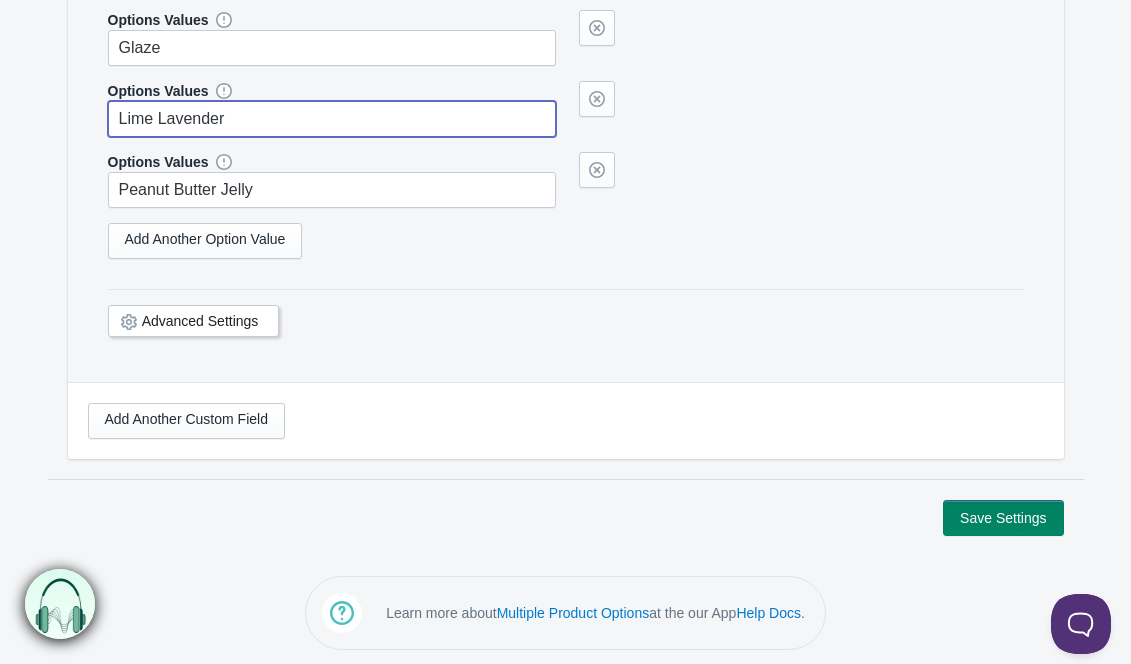 type on "Lime Lavender" 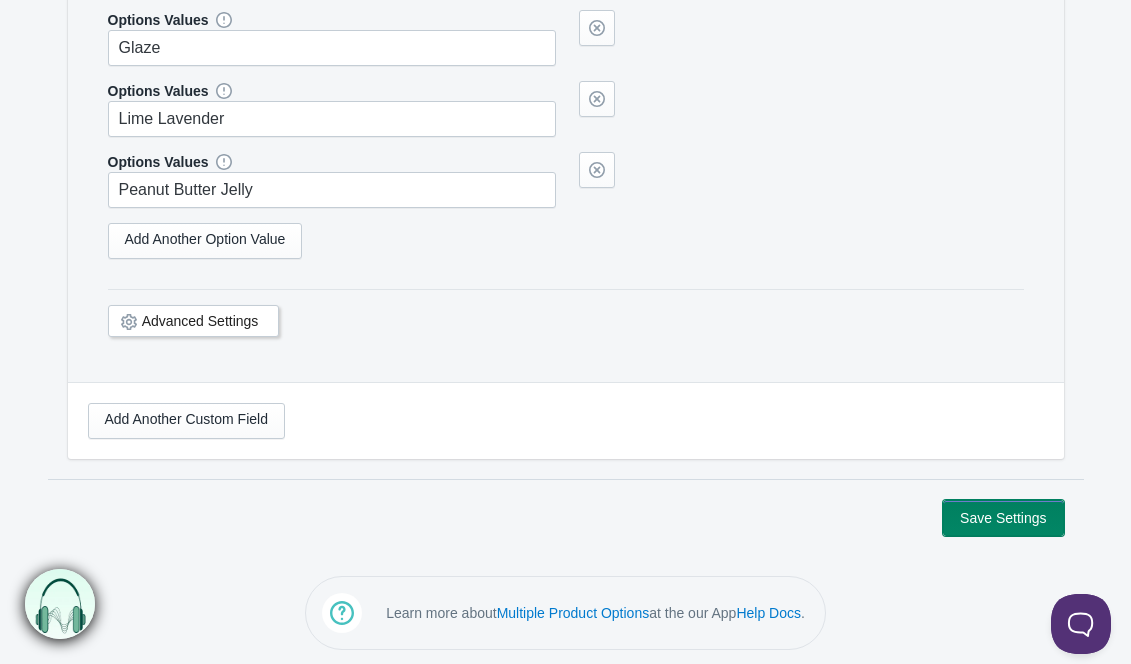 click on "Save Settings" at bounding box center (1003, 518) 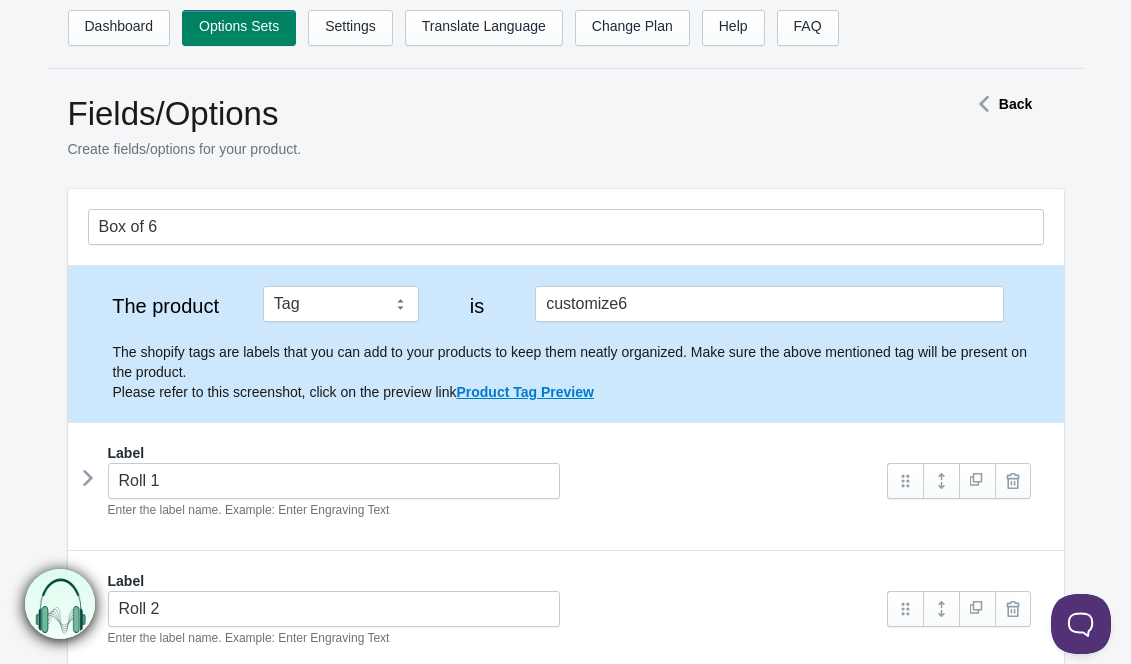 scroll, scrollTop: 0, scrollLeft: 0, axis: both 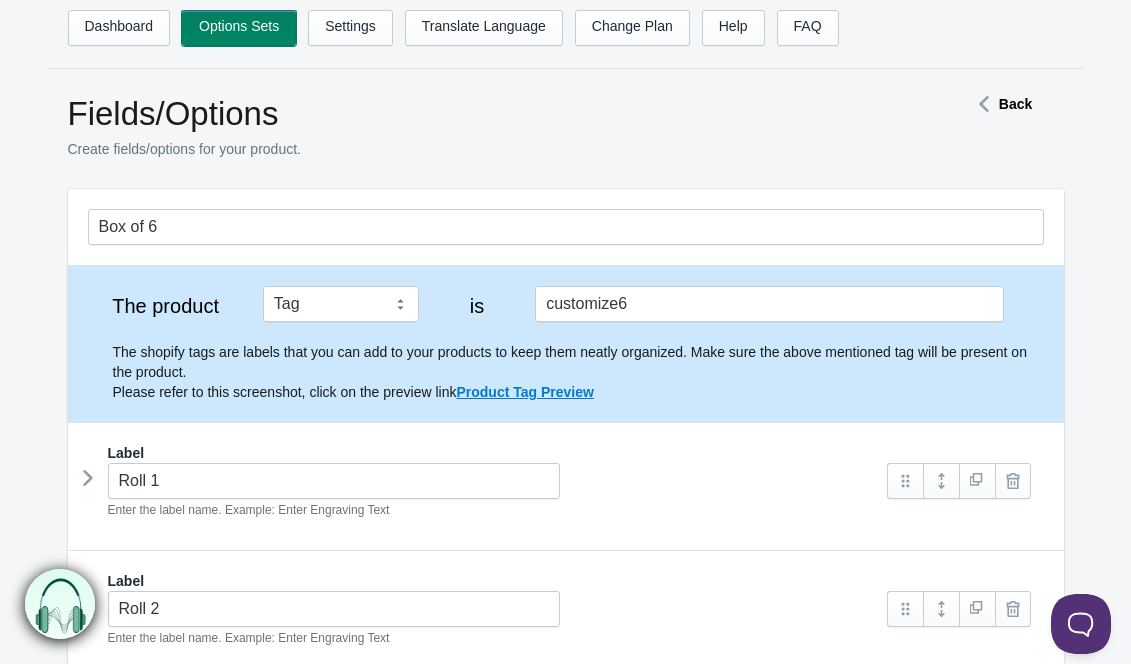 click on "Options Sets" at bounding box center (239, 28) 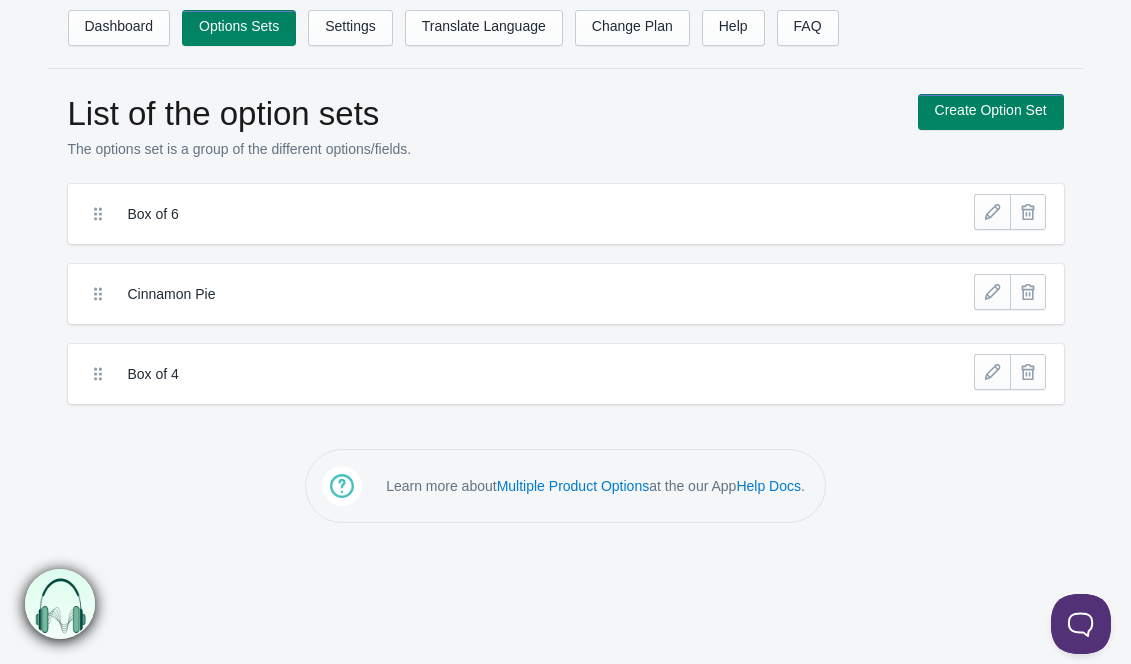 scroll, scrollTop: 0, scrollLeft: 0, axis: both 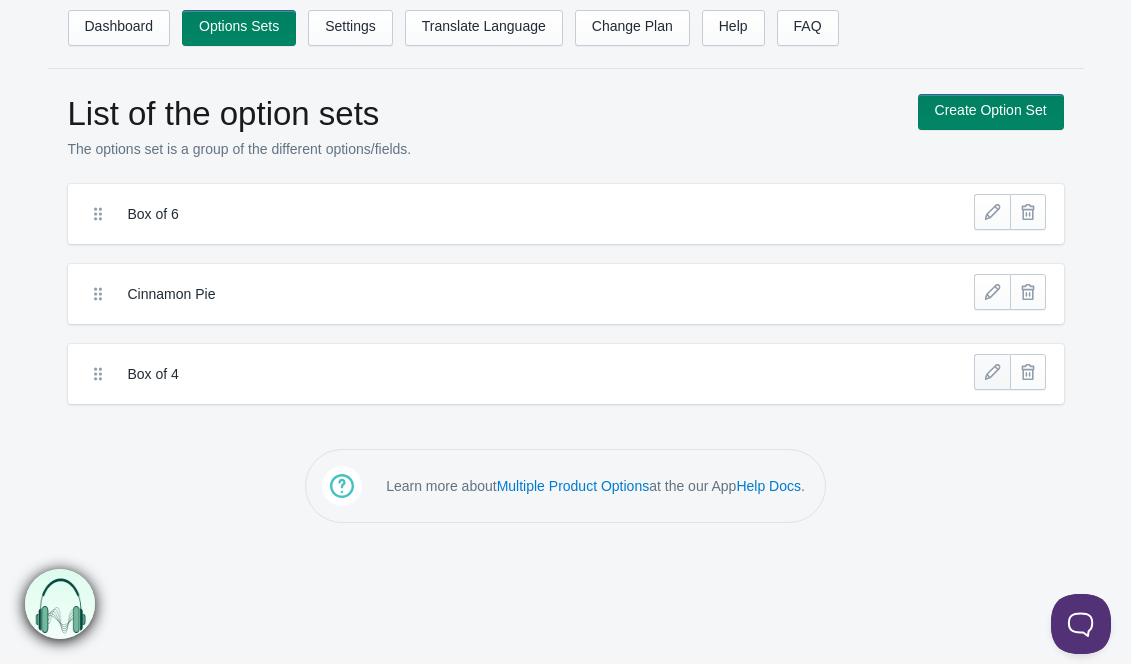 click at bounding box center [992, 372] 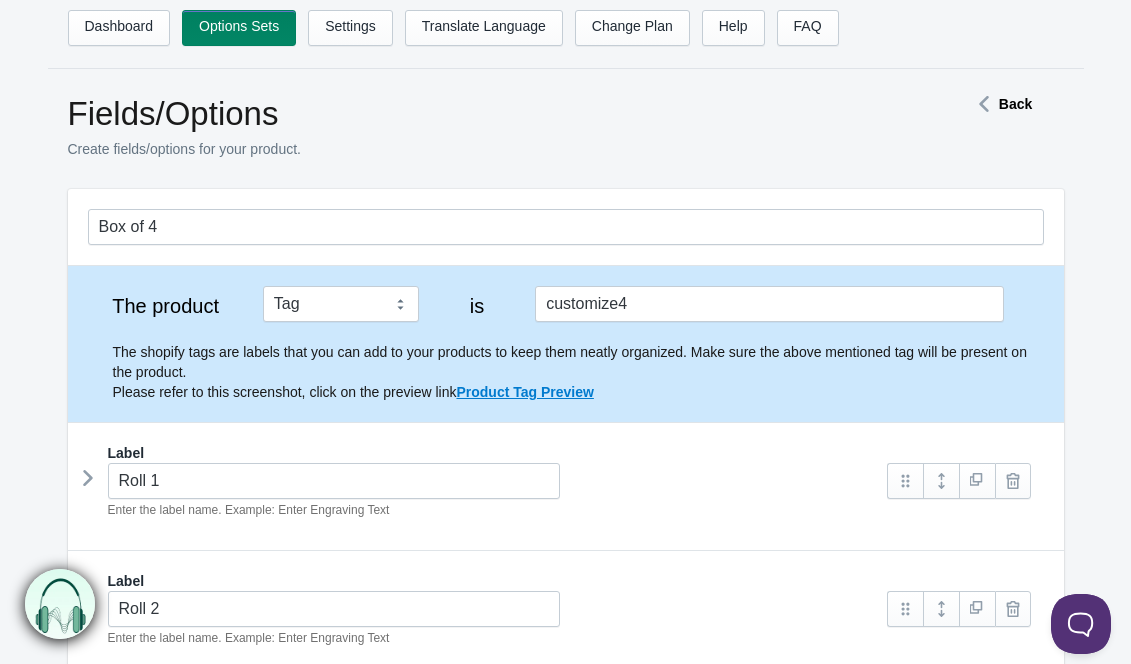 scroll, scrollTop: 0, scrollLeft: 0, axis: both 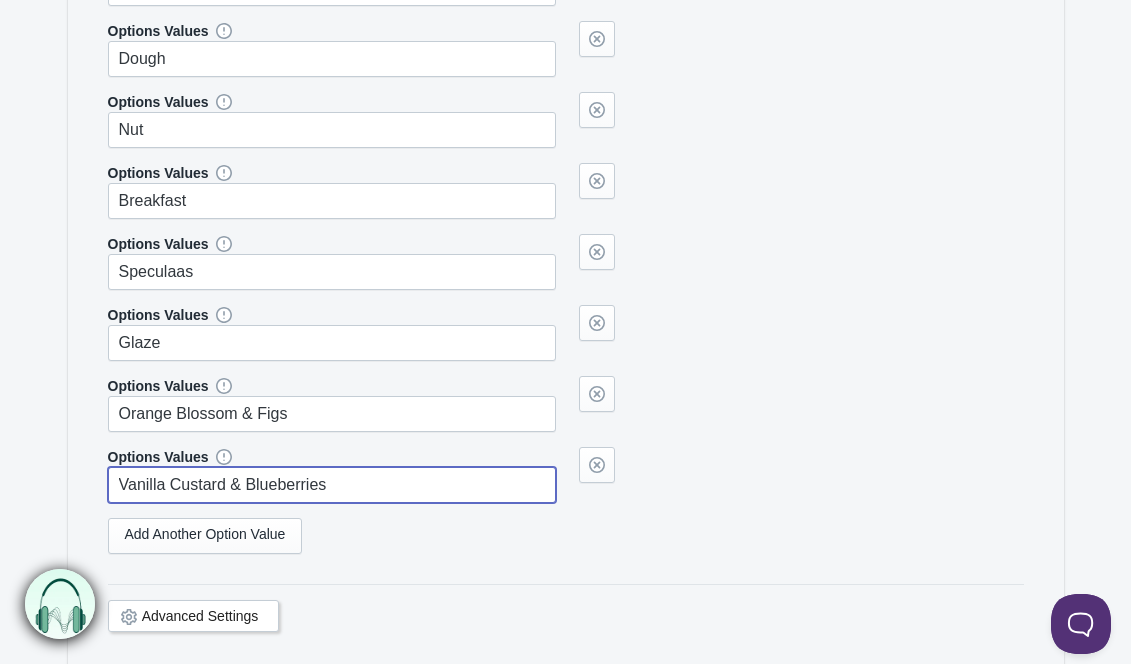 click on "Vanilla Custard & Blueberries" at bounding box center [332, 485] 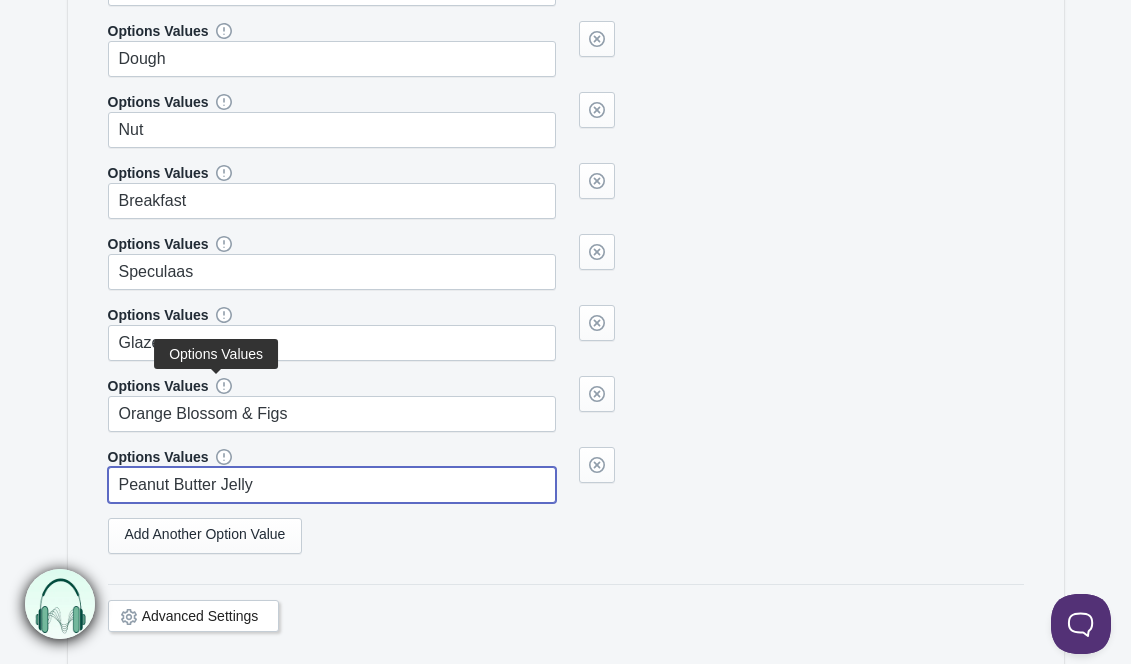 click at bounding box center (224, 386) 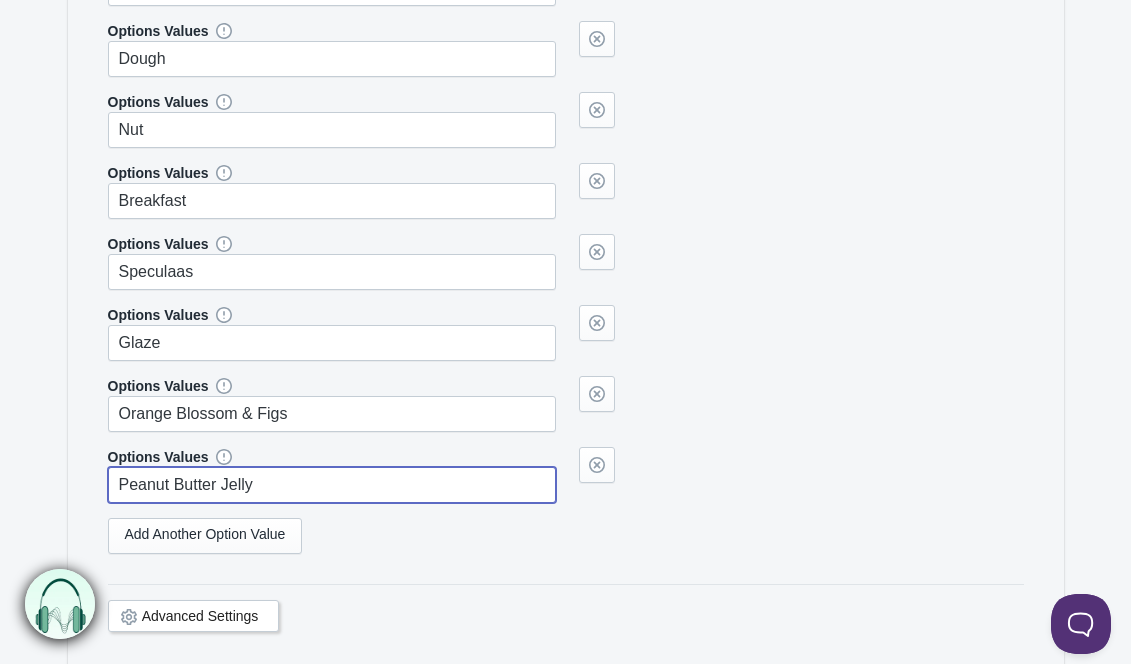type on "Peanut Butter Jelly" 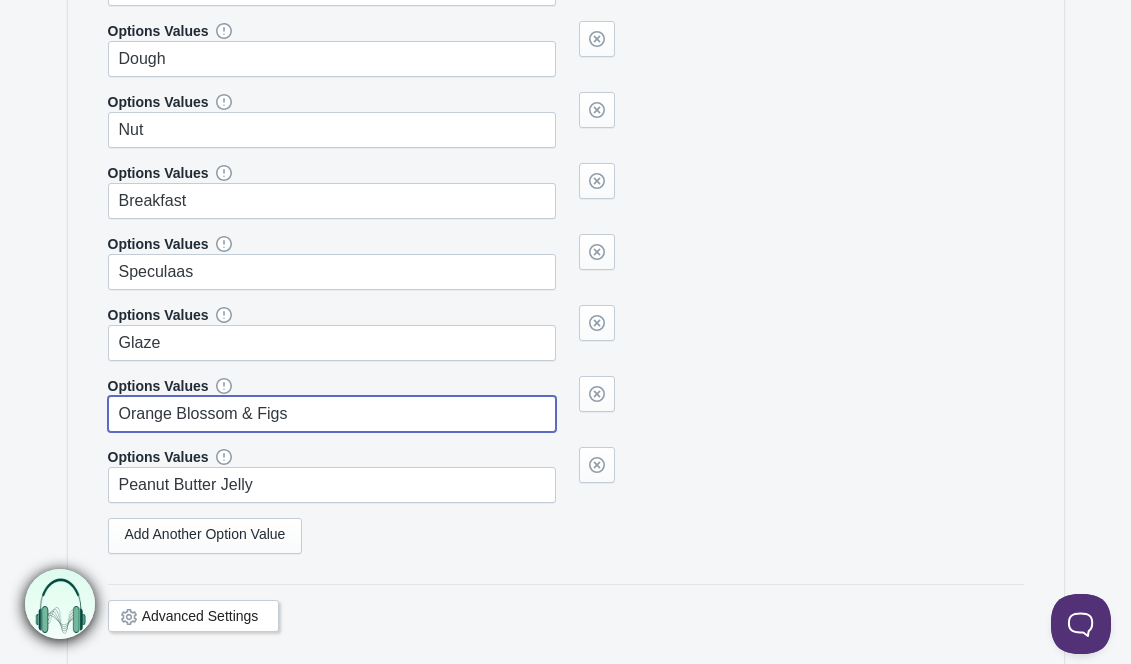 click on "Orange Blossom & Figs" at bounding box center [332, 414] 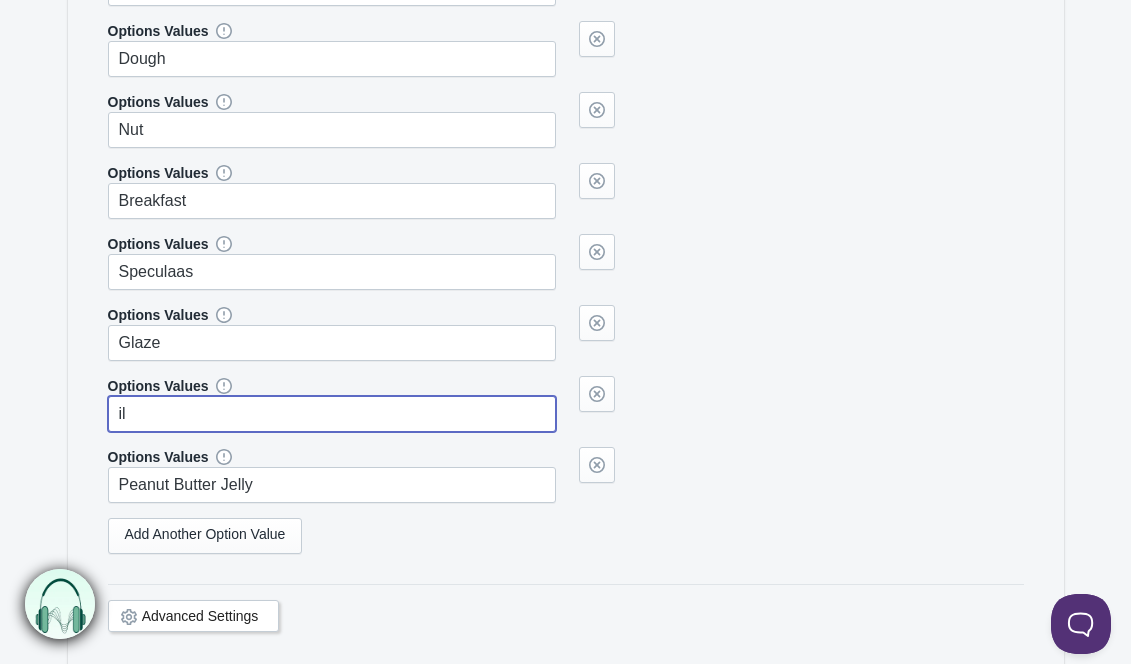 type on "i" 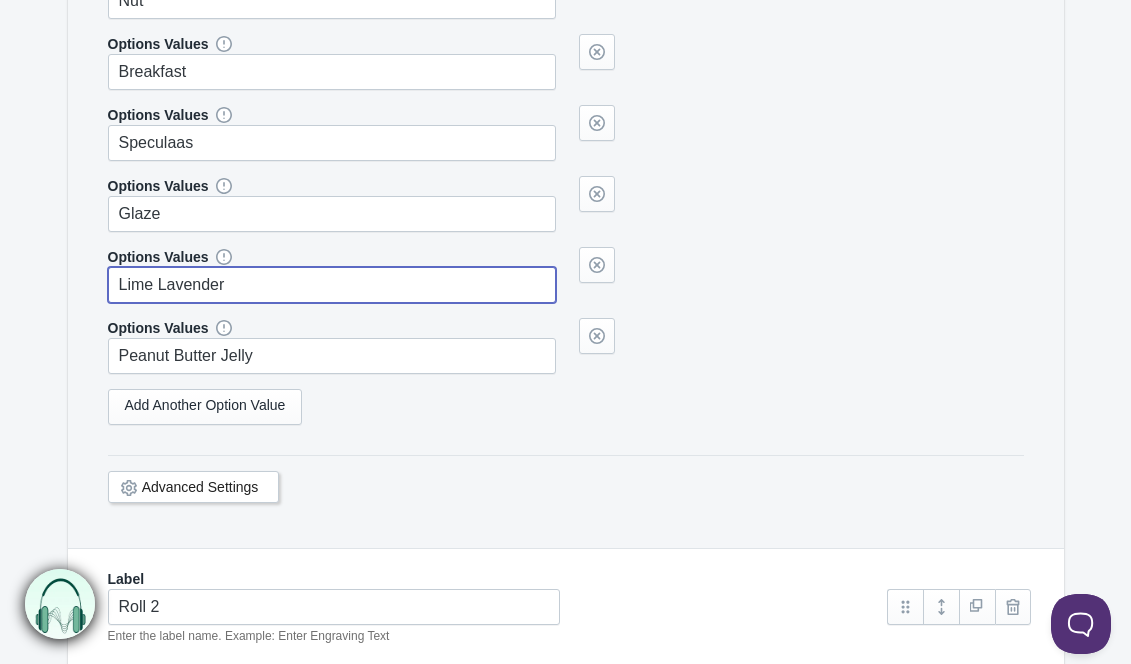 scroll, scrollTop: 1220, scrollLeft: 0, axis: vertical 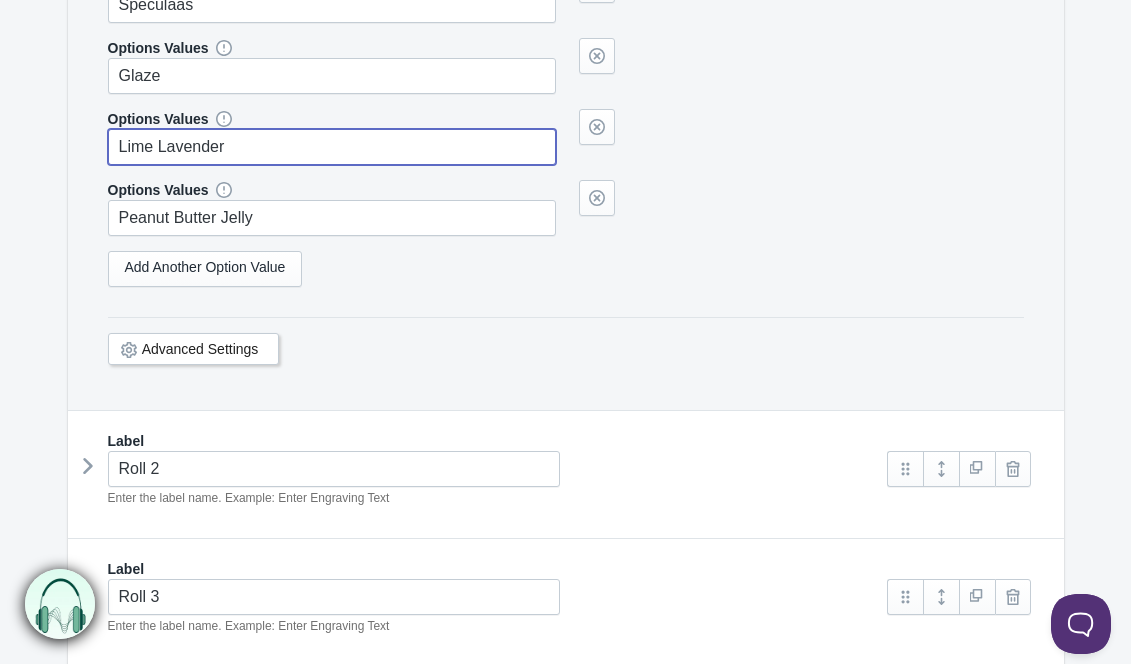click at bounding box center [88, 466] 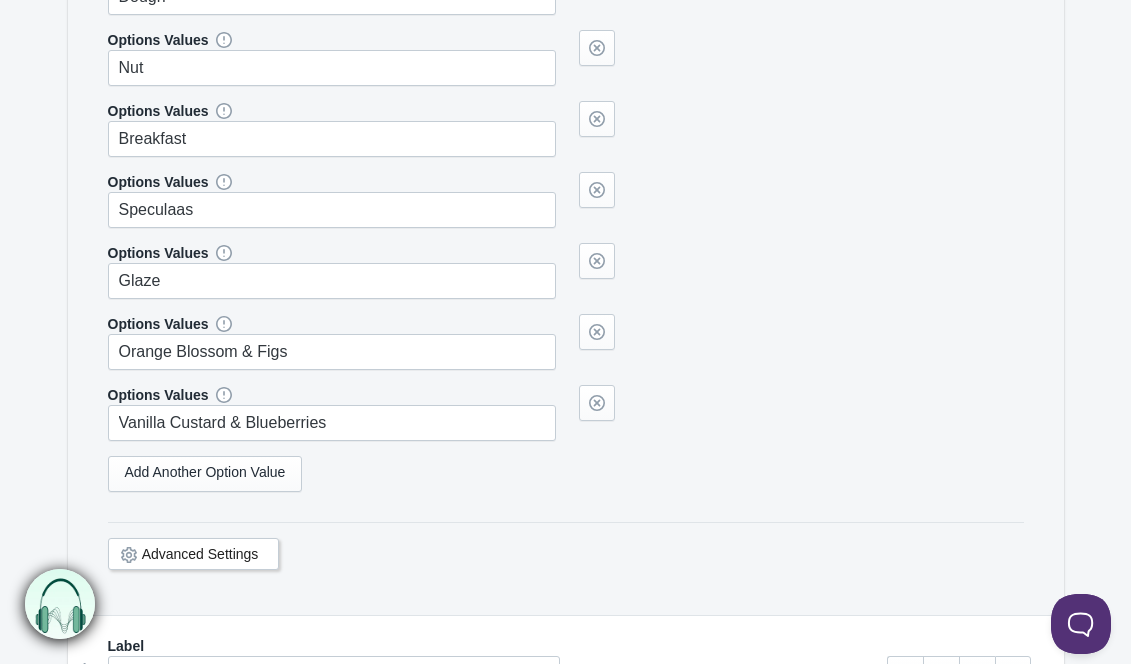 scroll, scrollTop: 2237, scrollLeft: 0, axis: vertical 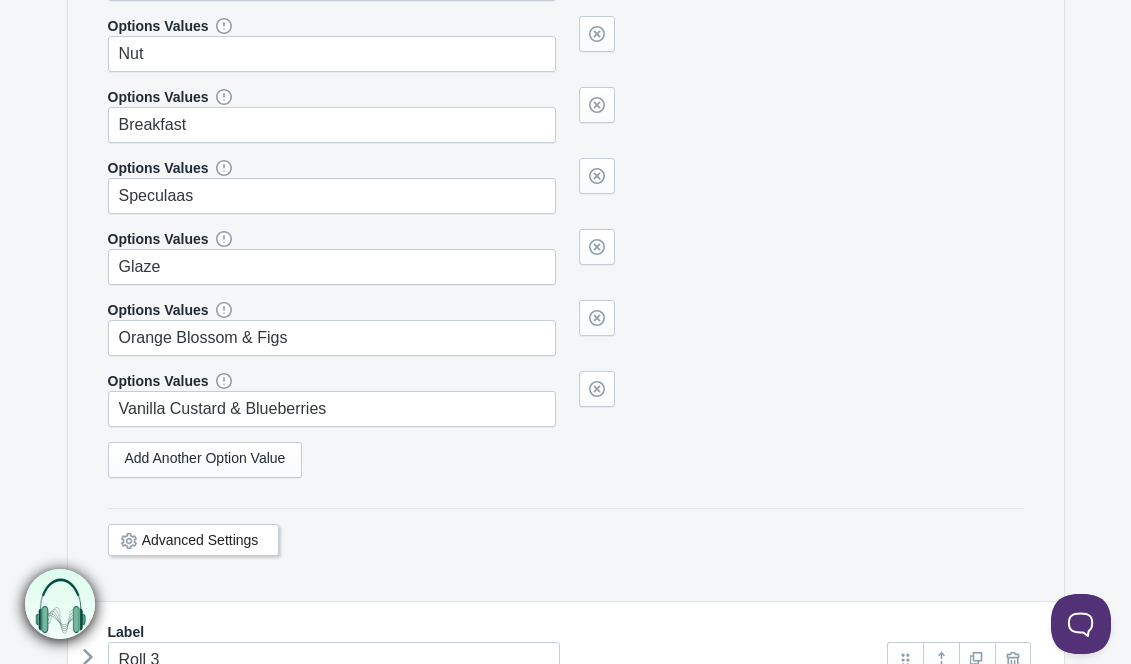 type on "Lime Lavender" 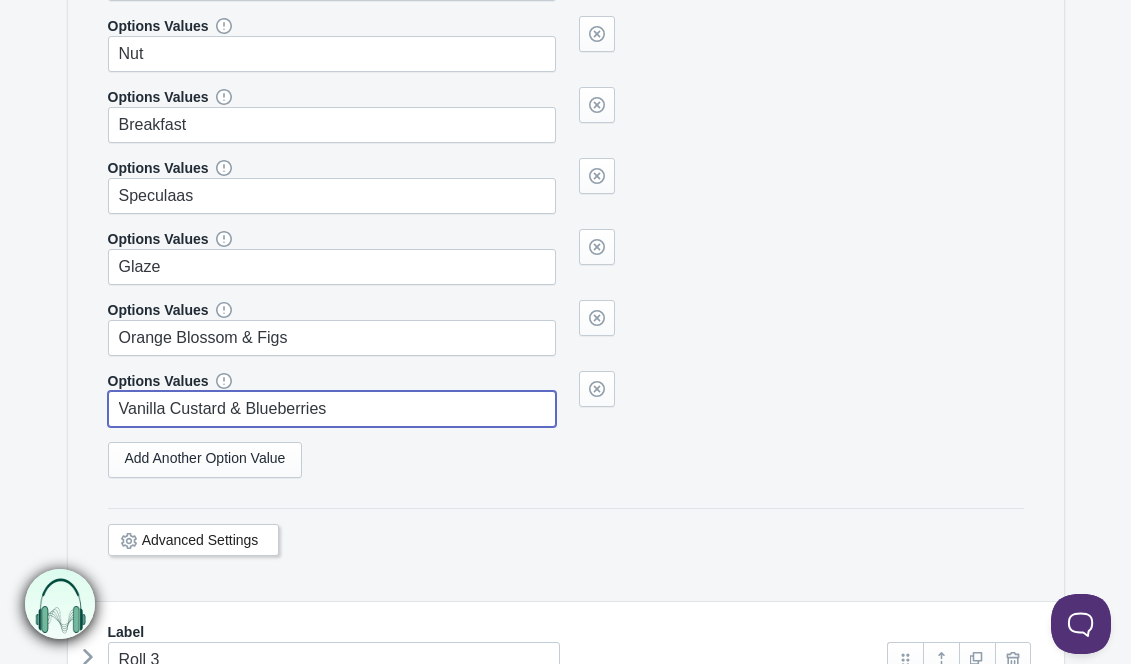 click on "Vanilla Custard & Blueberries" at bounding box center [332, 409] 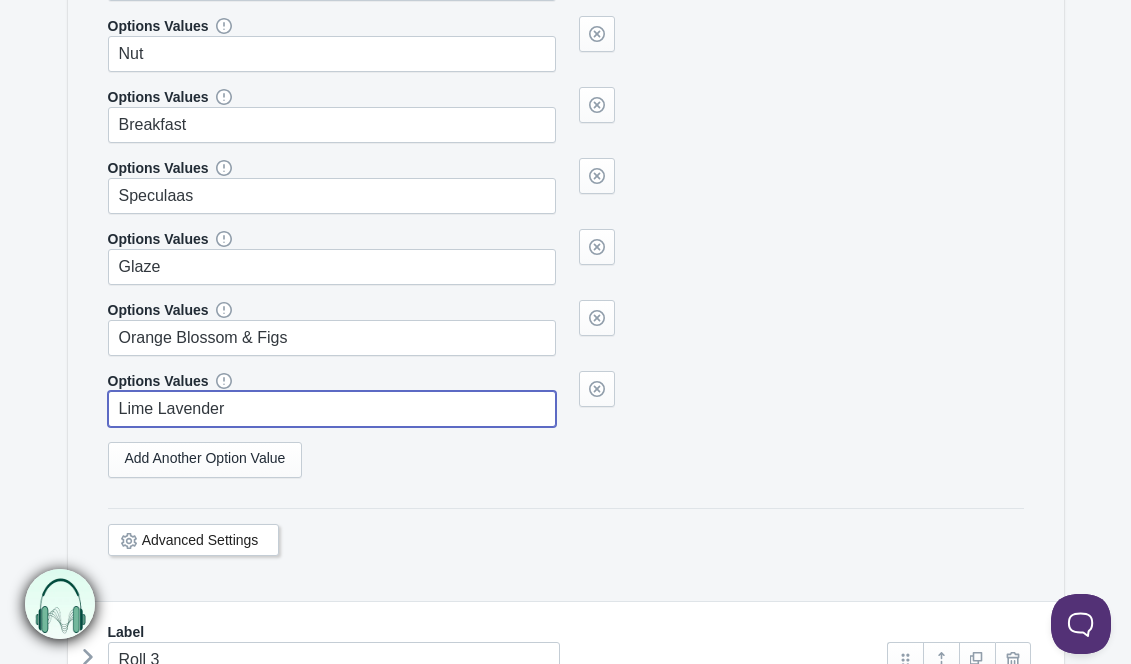 type on "Lime Lavender" 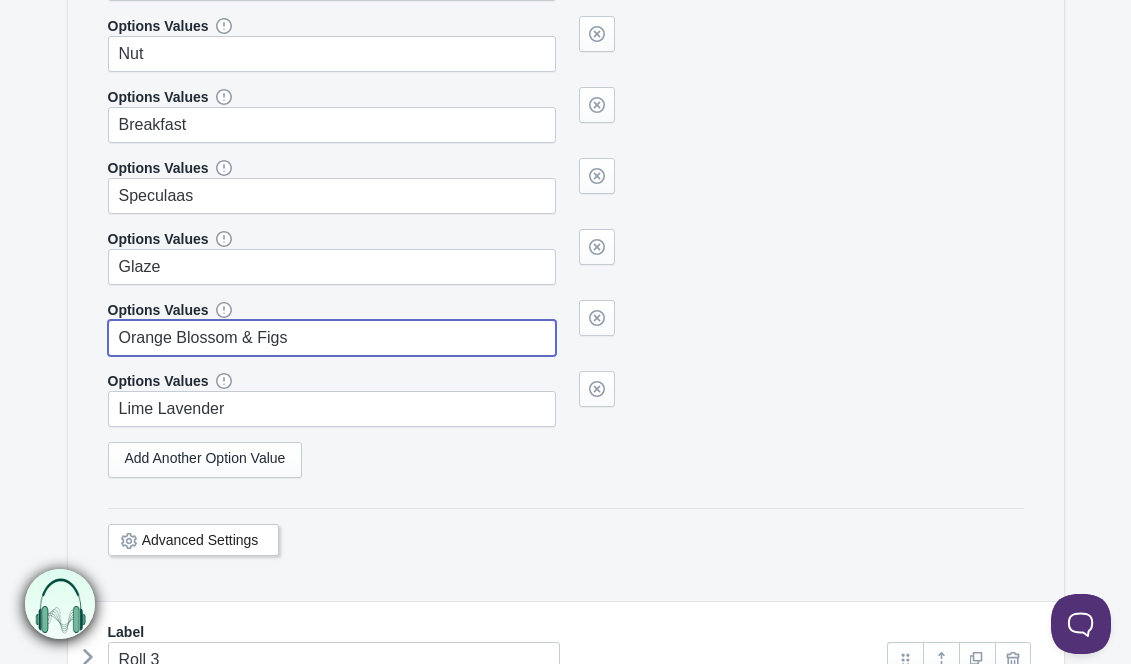 click on "Orange Blossom & Figs" at bounding box center (332, 338) 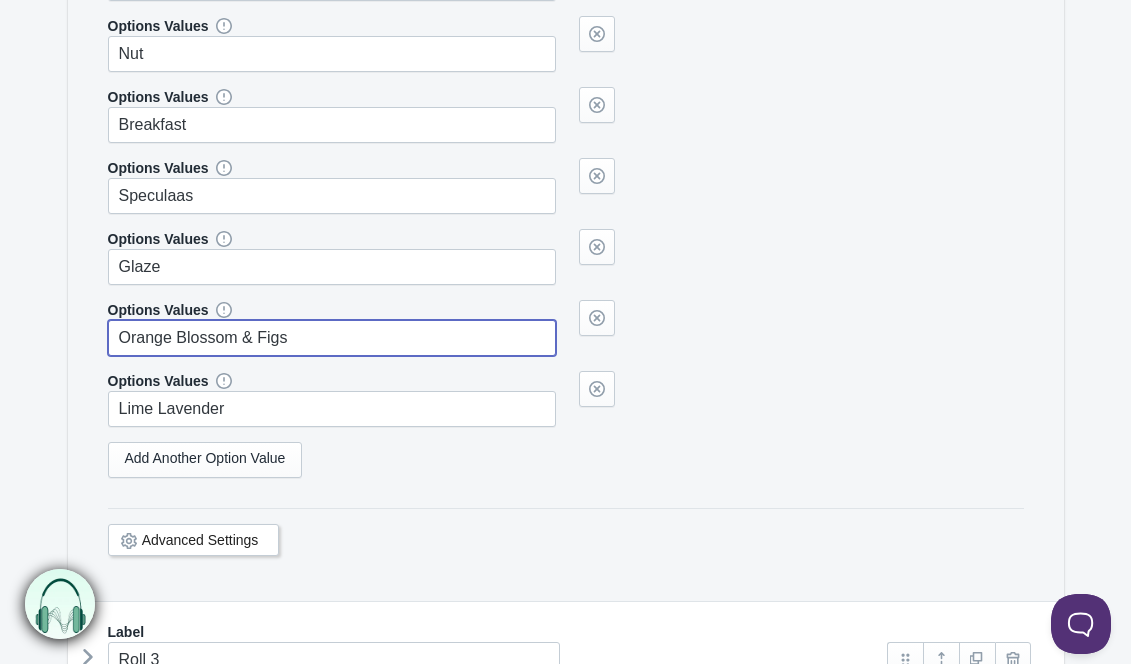 paste on "Peanut Butter Jelly" 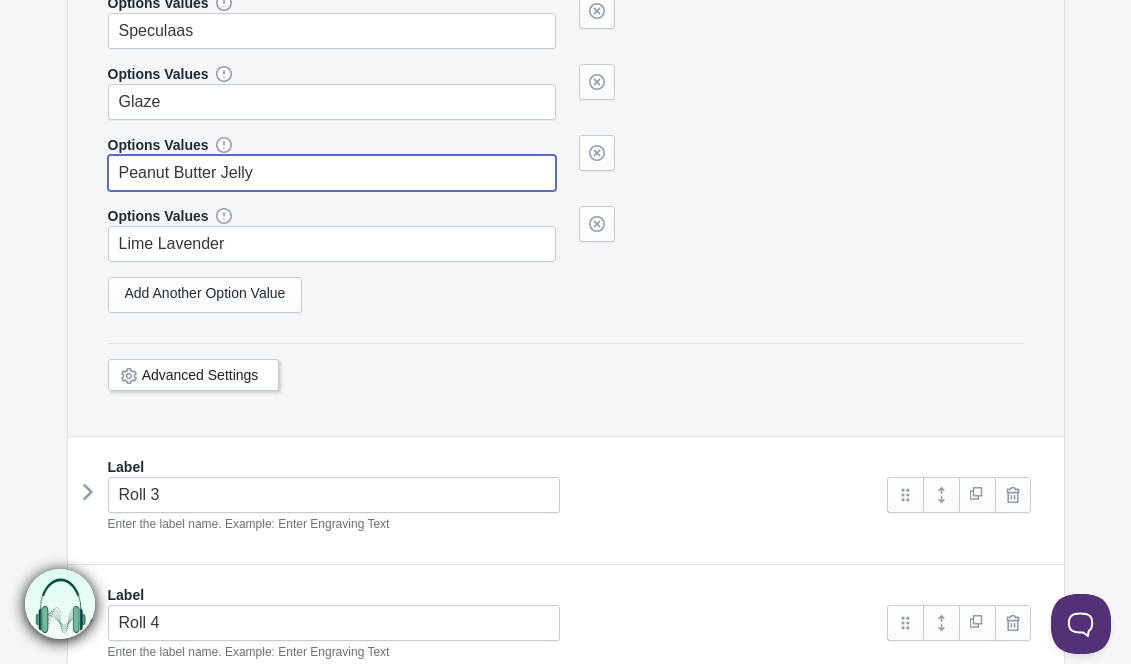 click at bounding box center [88, 492] 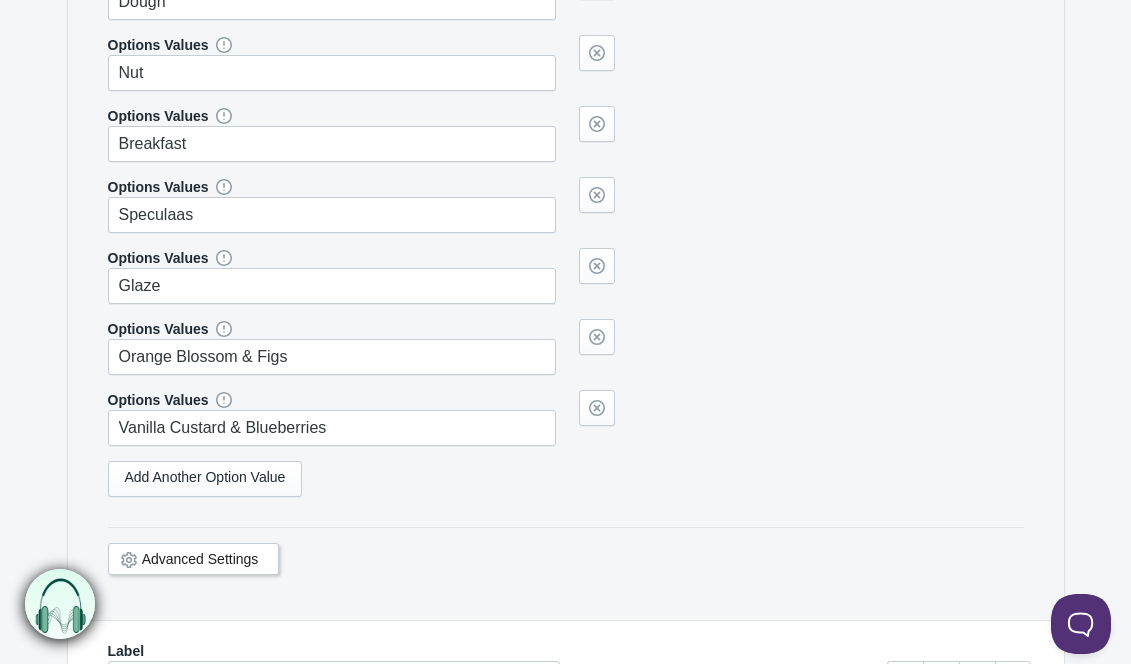 scroll, scrollTop: 3502, scrollLeft: 0, axis: vertical 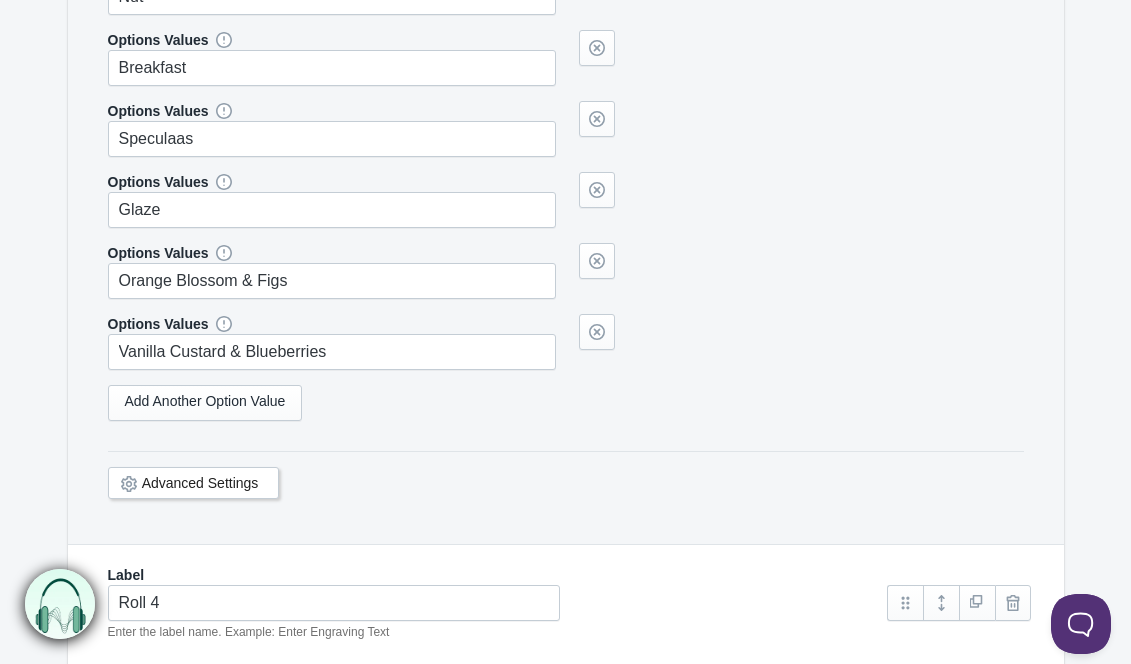 type on "Peanut Butter Jelly" 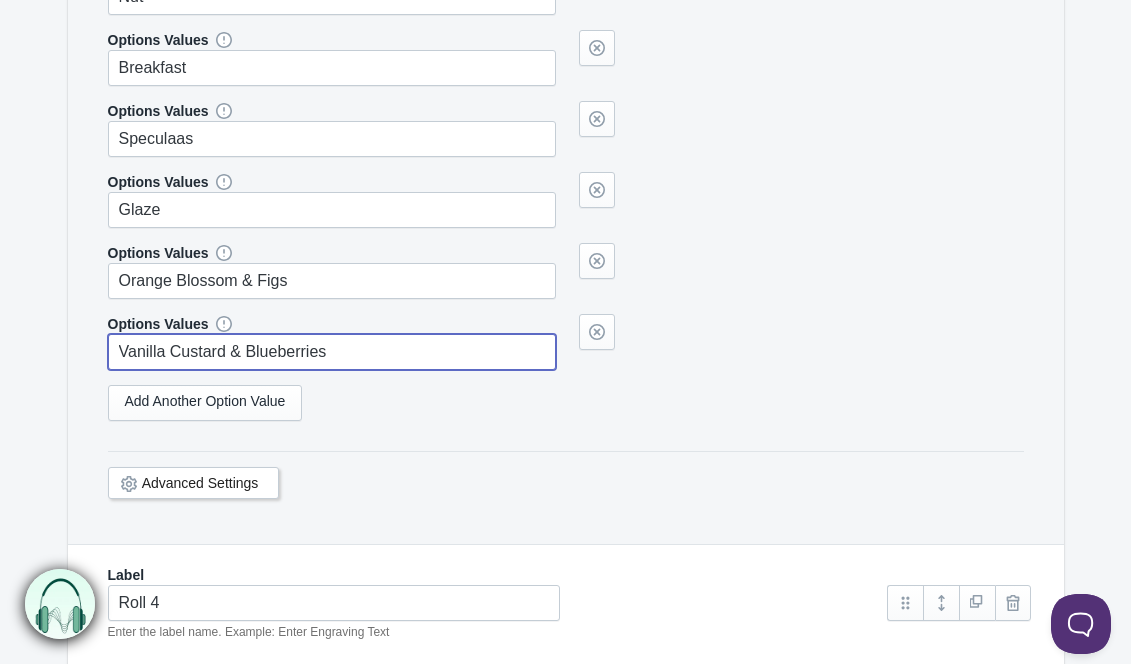 click on "Vanilla Custard & Blueberries" at bounding box center (332, 352) 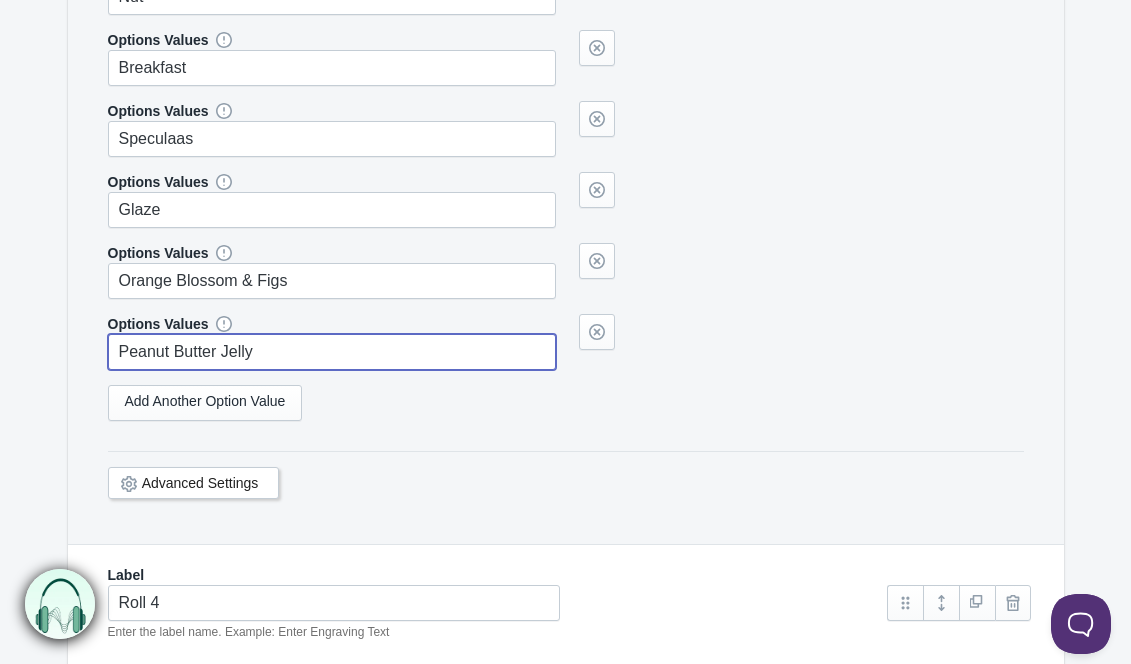 type on "Peanut Butter Jelly" 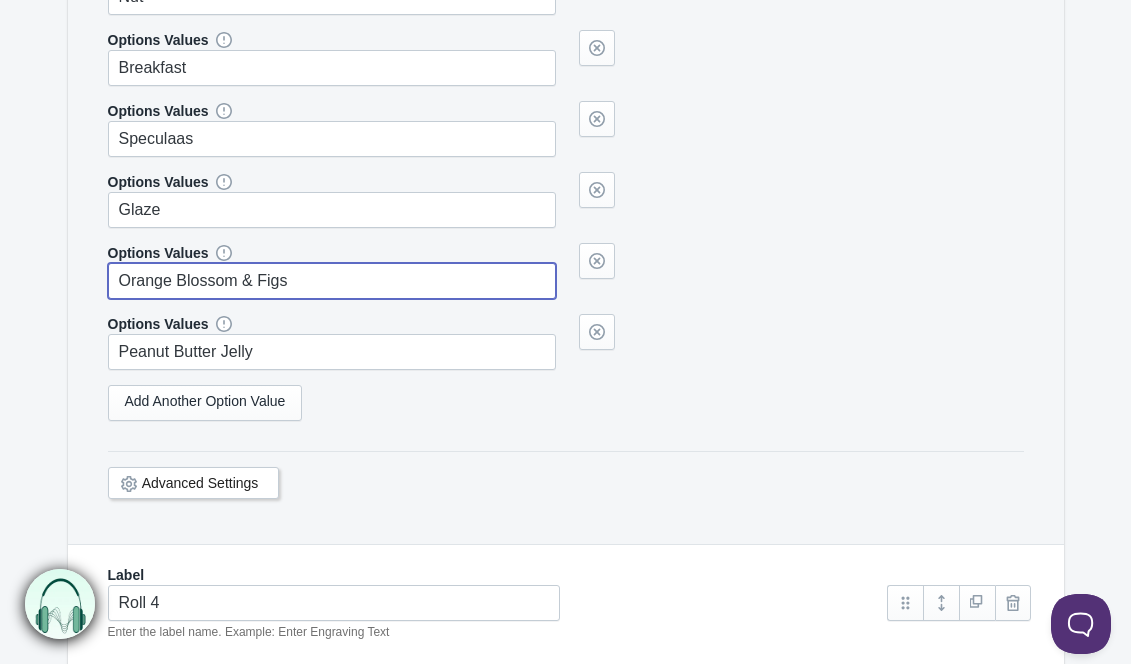click on "Orange Blossom & Figs" at bounding box center (332, 281) 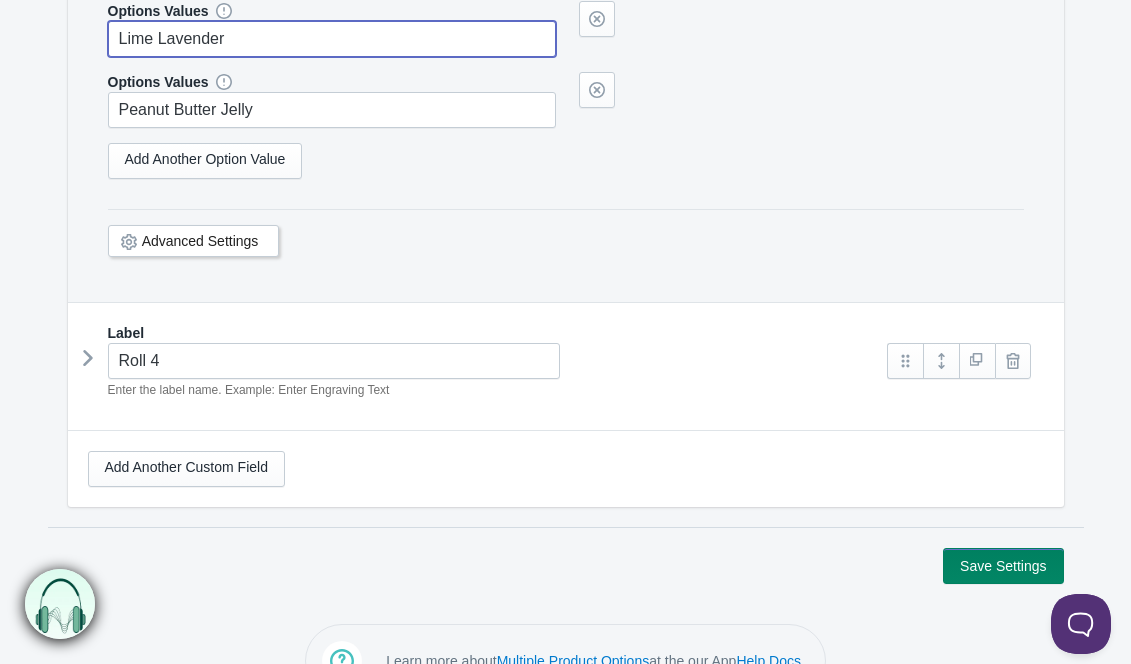 click at bounding box center (88, 358) 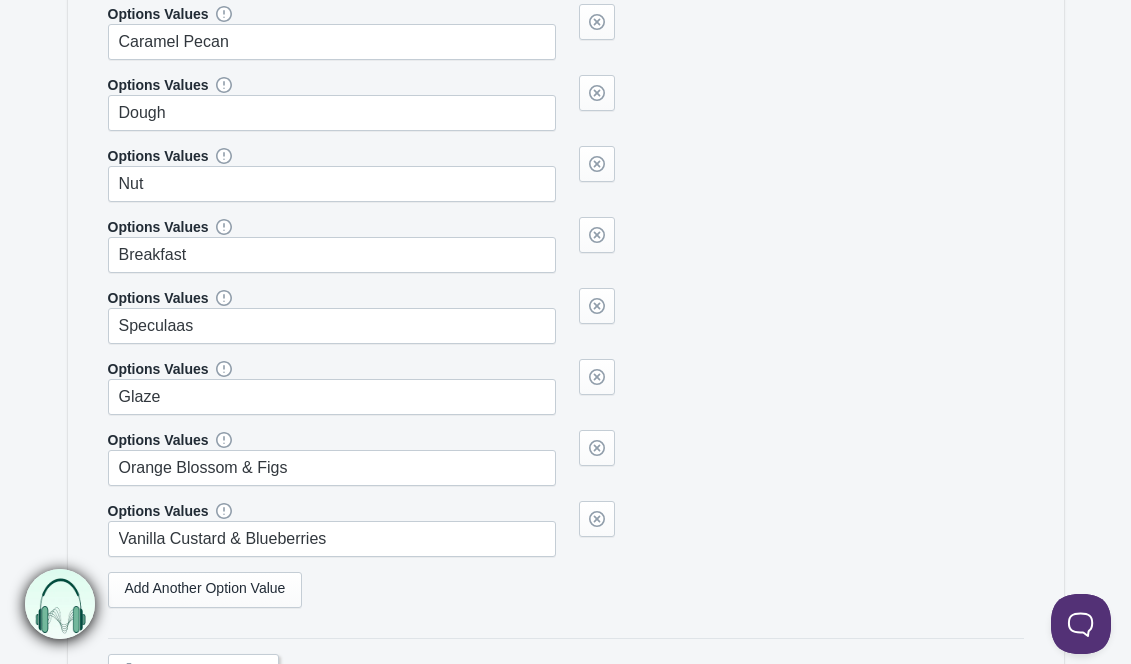 scroll, scrollTop: 4874, scrollLeft: 0, axis: vertical 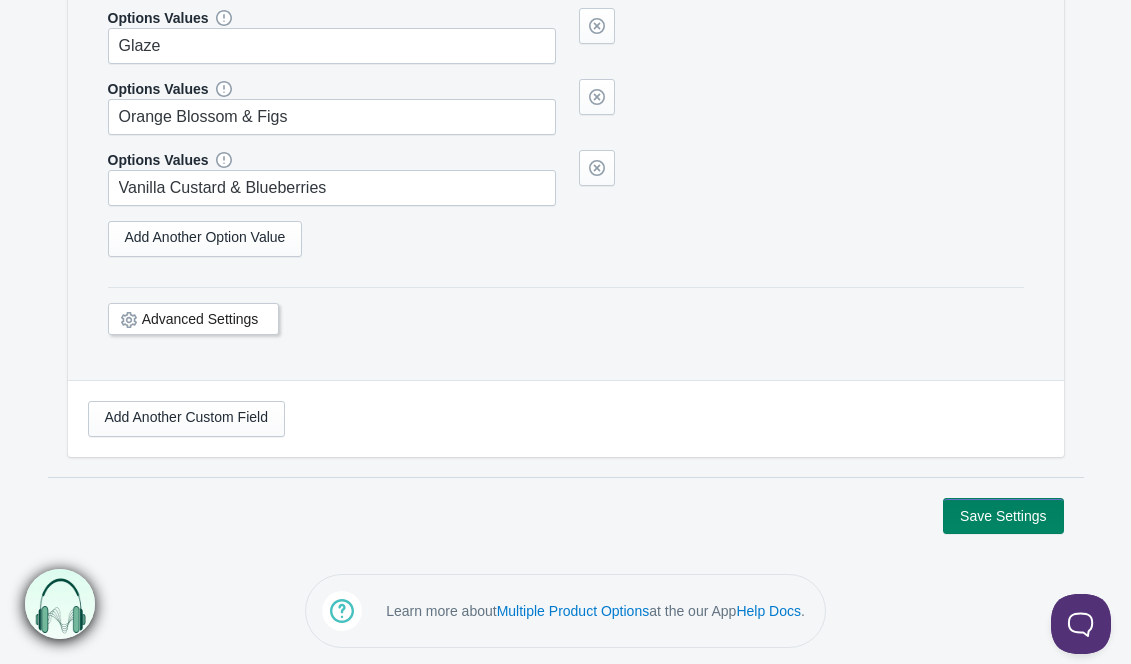type on "Lime Lavender" 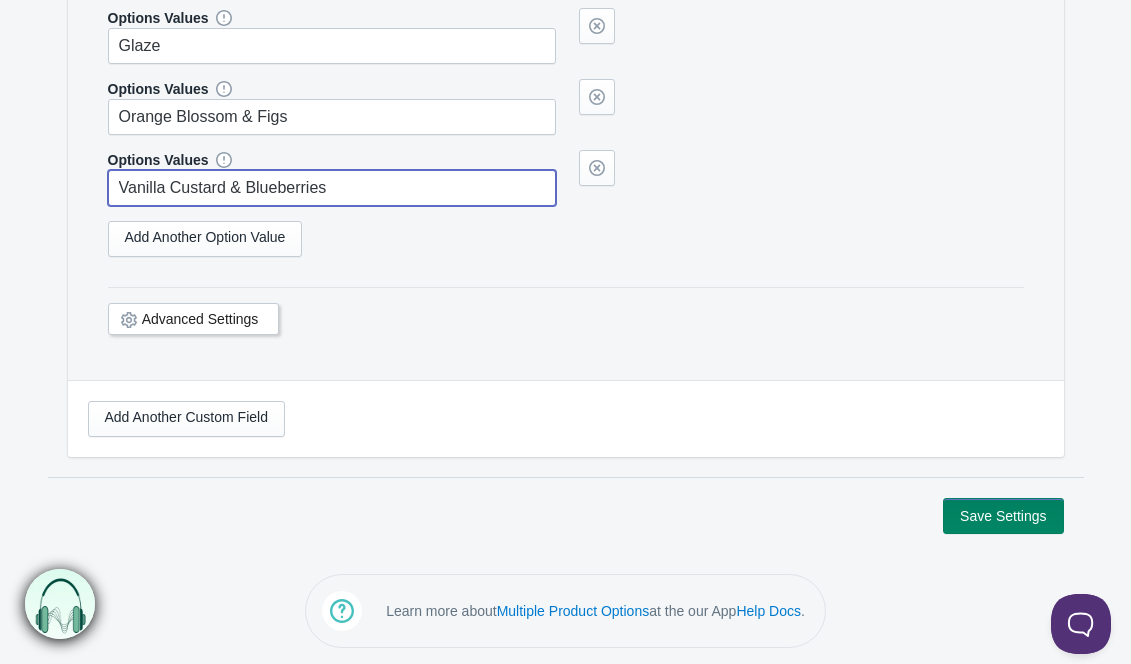 click on "Vanilla Custard & Blueberries" at bounding box center (332, 188) 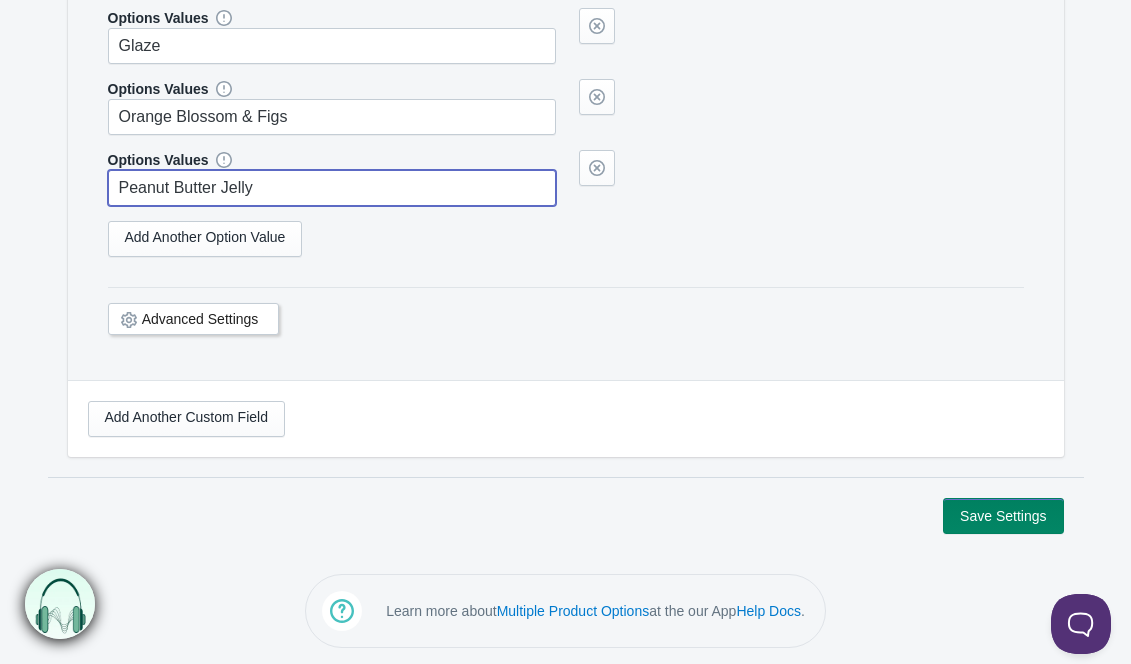 type on "Peanut Butter Jelly" 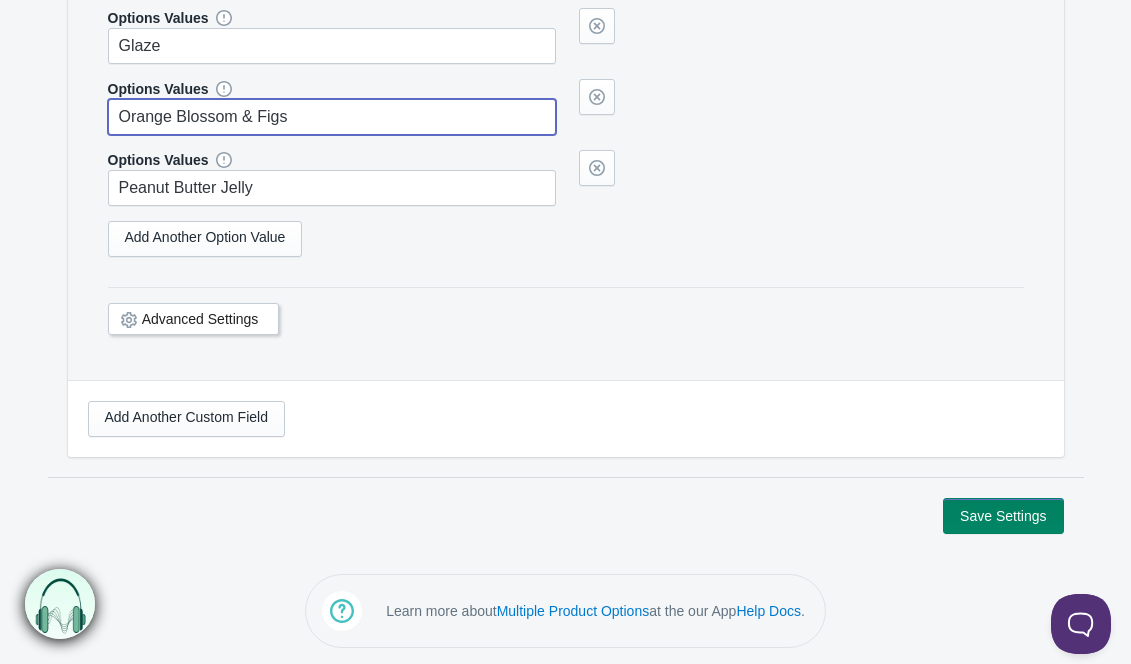 click on "Orange Blossom & Figs" at bounding box center (332, 117) 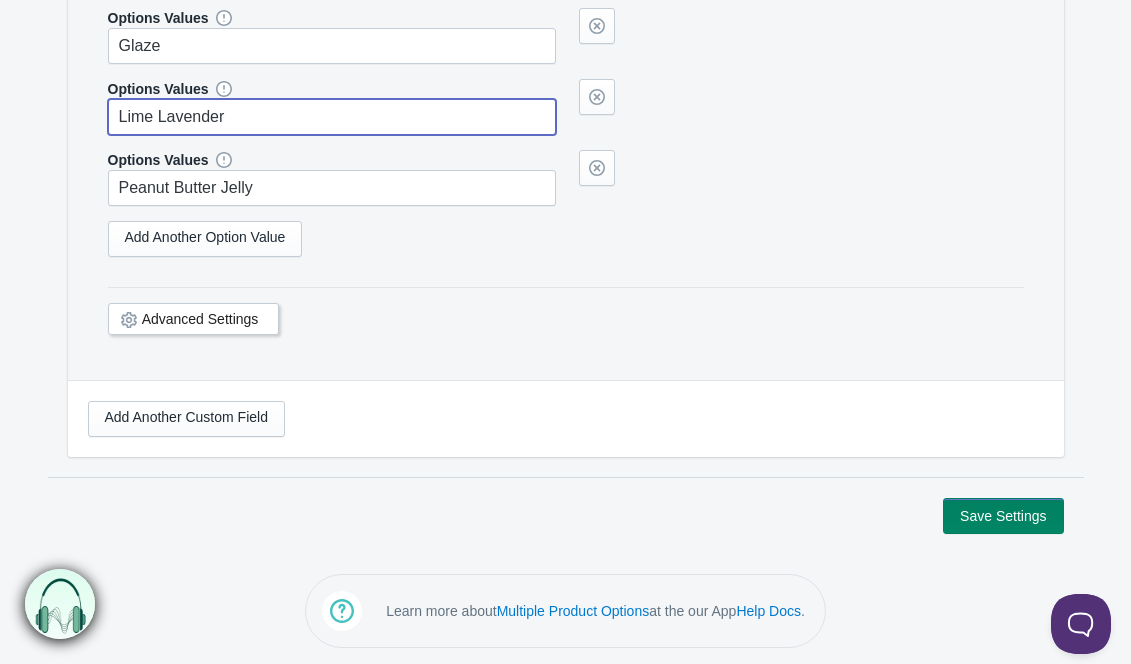 type on "Lime Lavender" 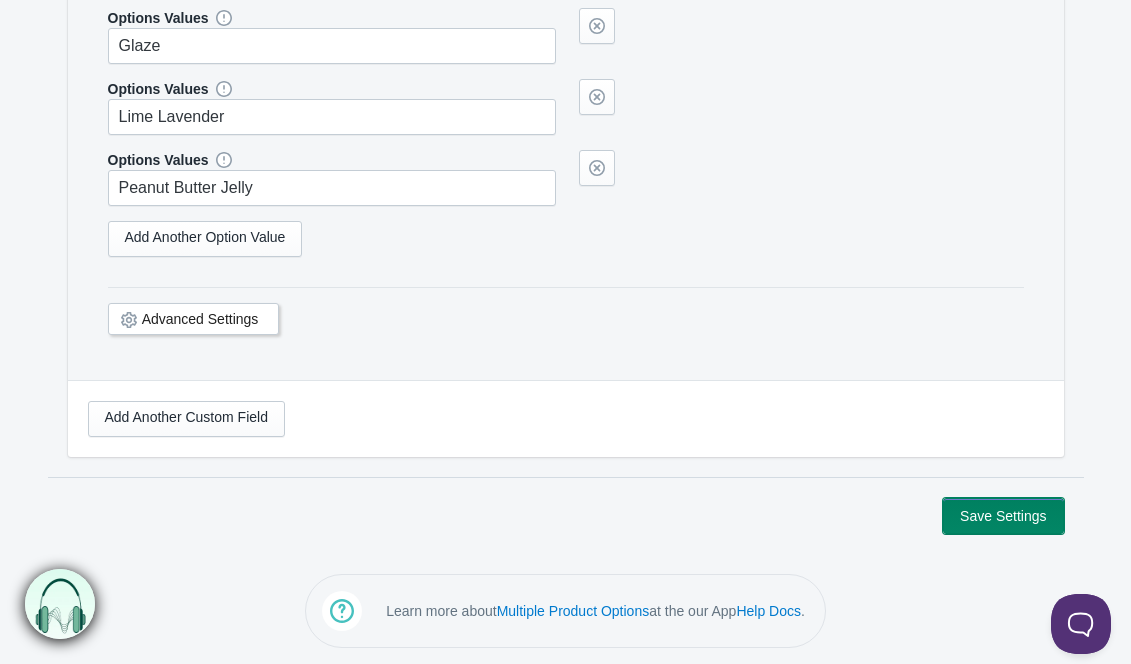 click on "Save Settings" at bounding box center (1003, 516) 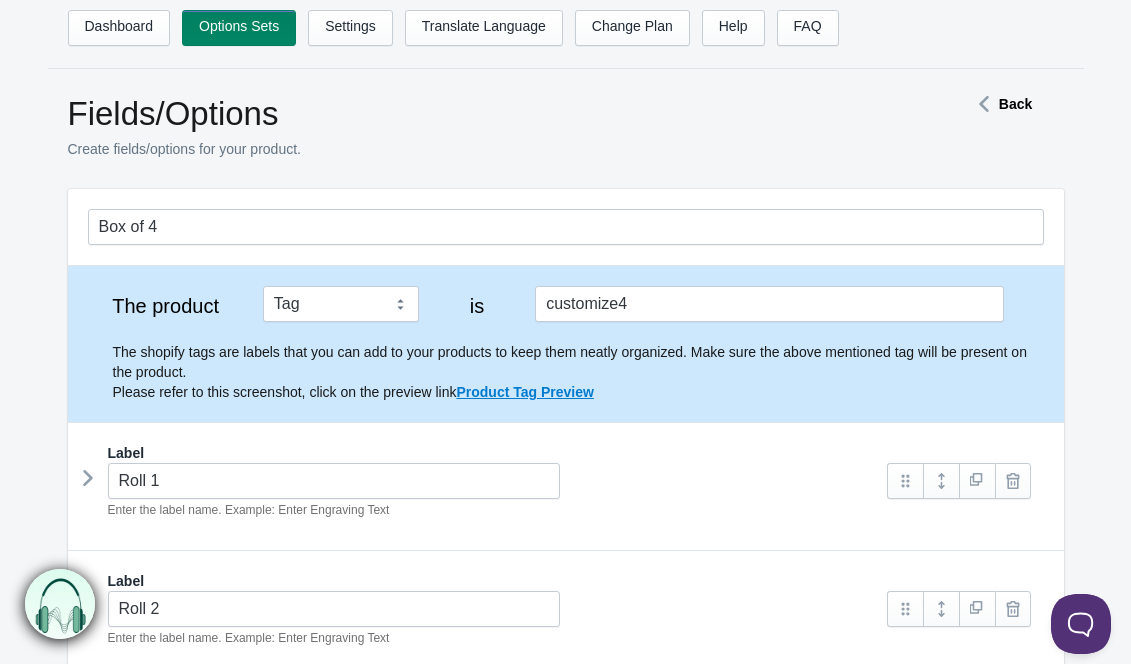scroll, scrollTop: 0, scrollLeft: 0, axis: both 